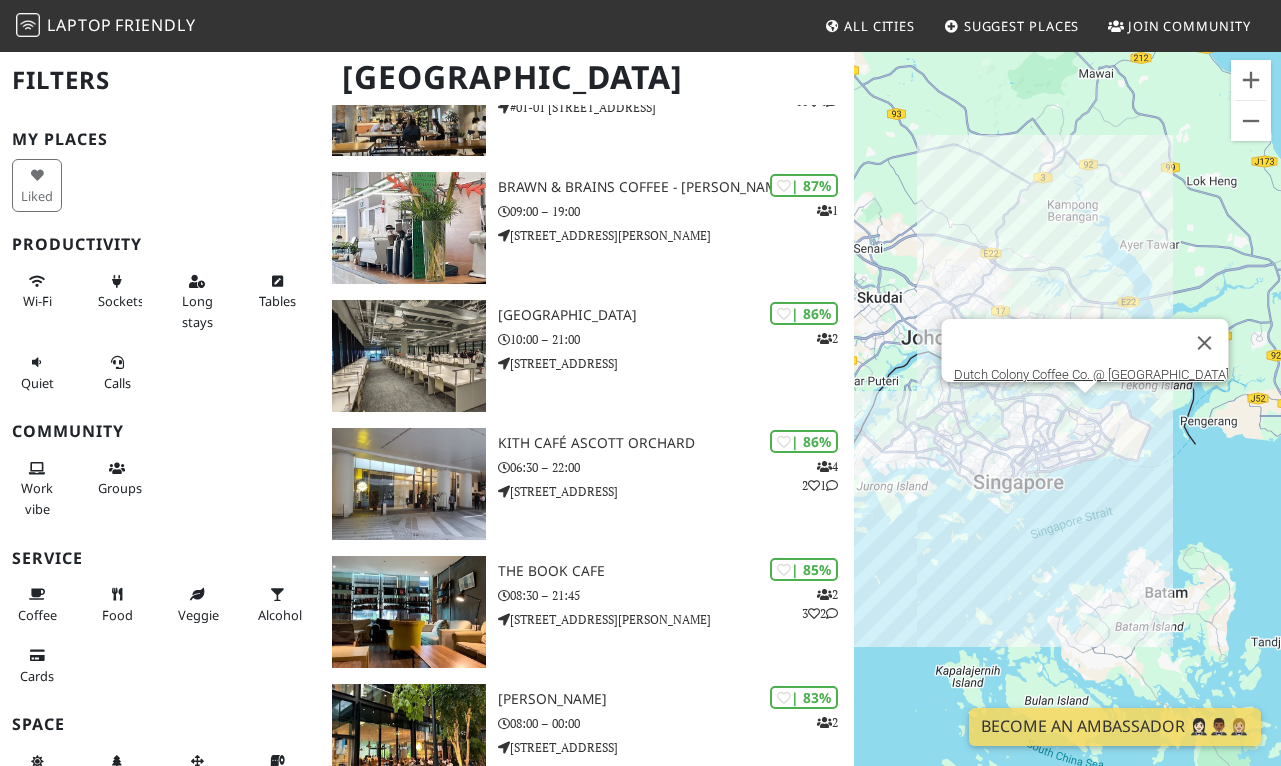 scroll, scrollTop: 0, scrollLeft: 0, axis: both 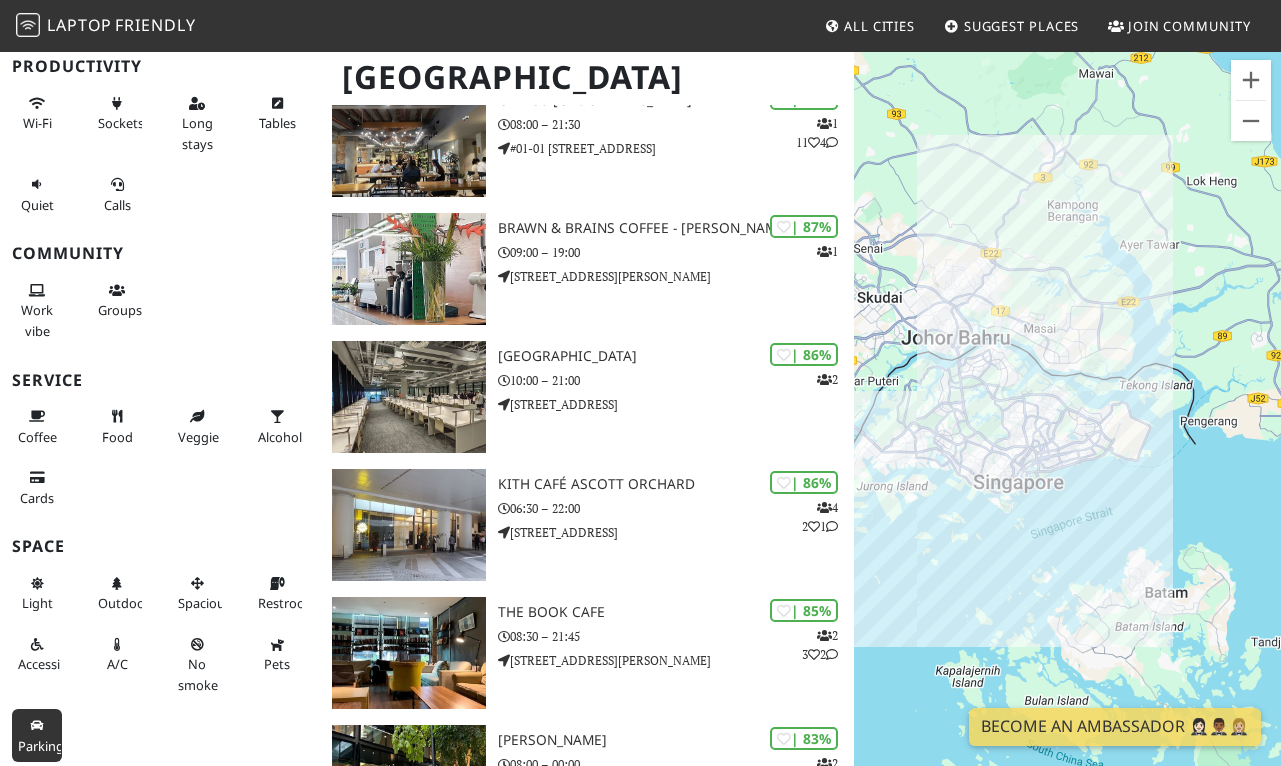 click at bounding box center [37, 726] 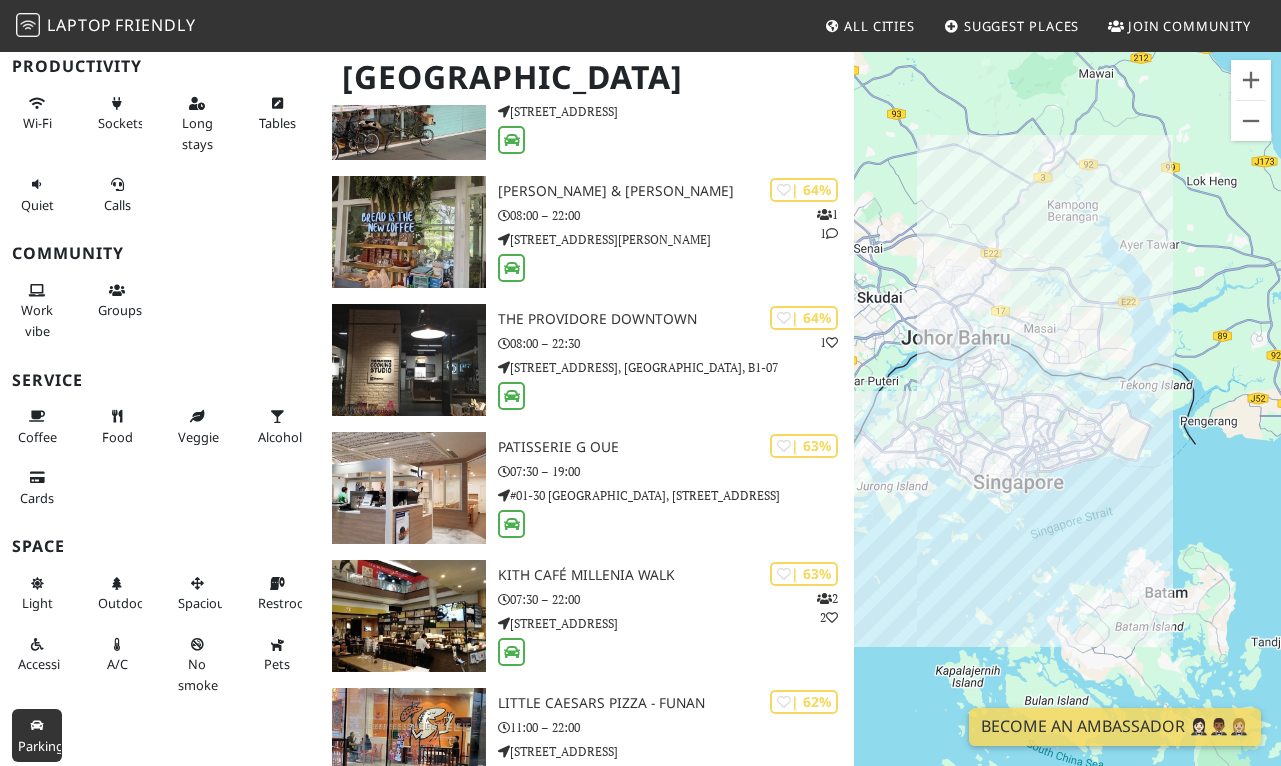 scroll, scrollTop: 3693, scrollLeft: 0, axis: vertical 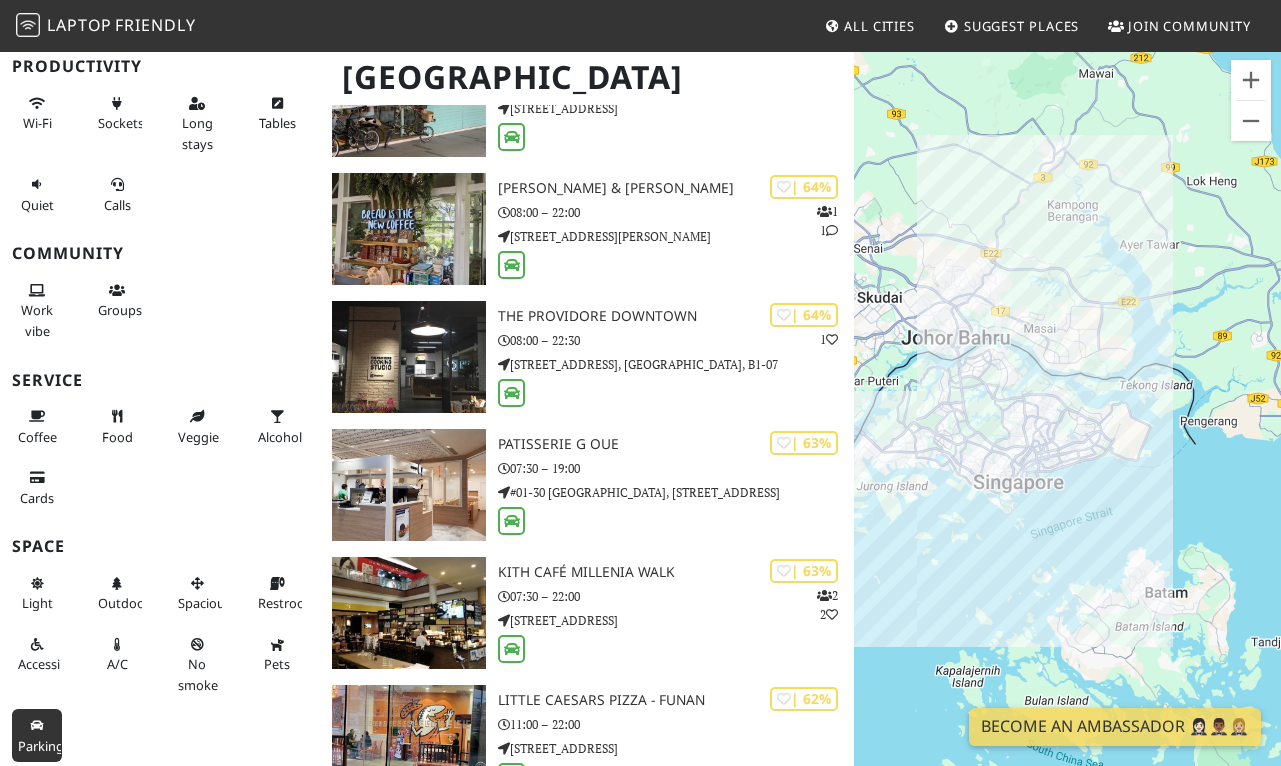click at bounding box center (37, 726) 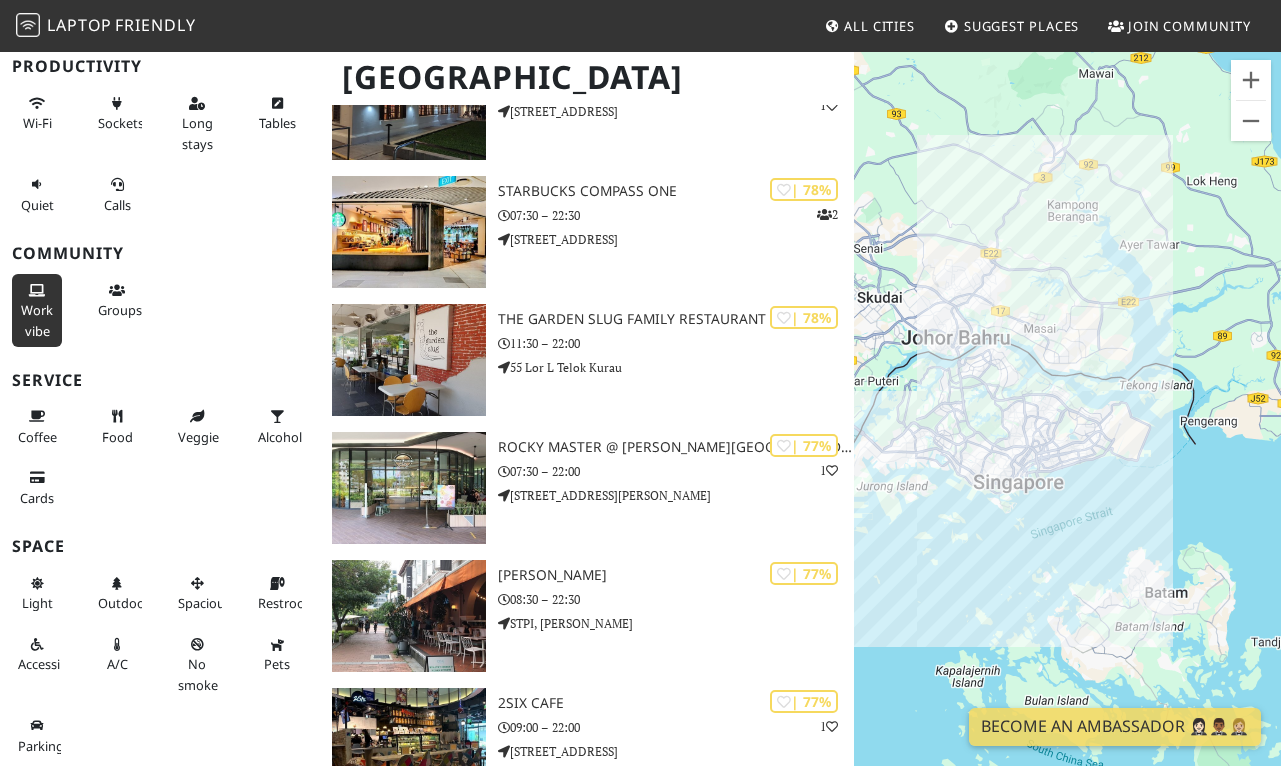 click on "Work vibe" at bounding box center (37, 320) 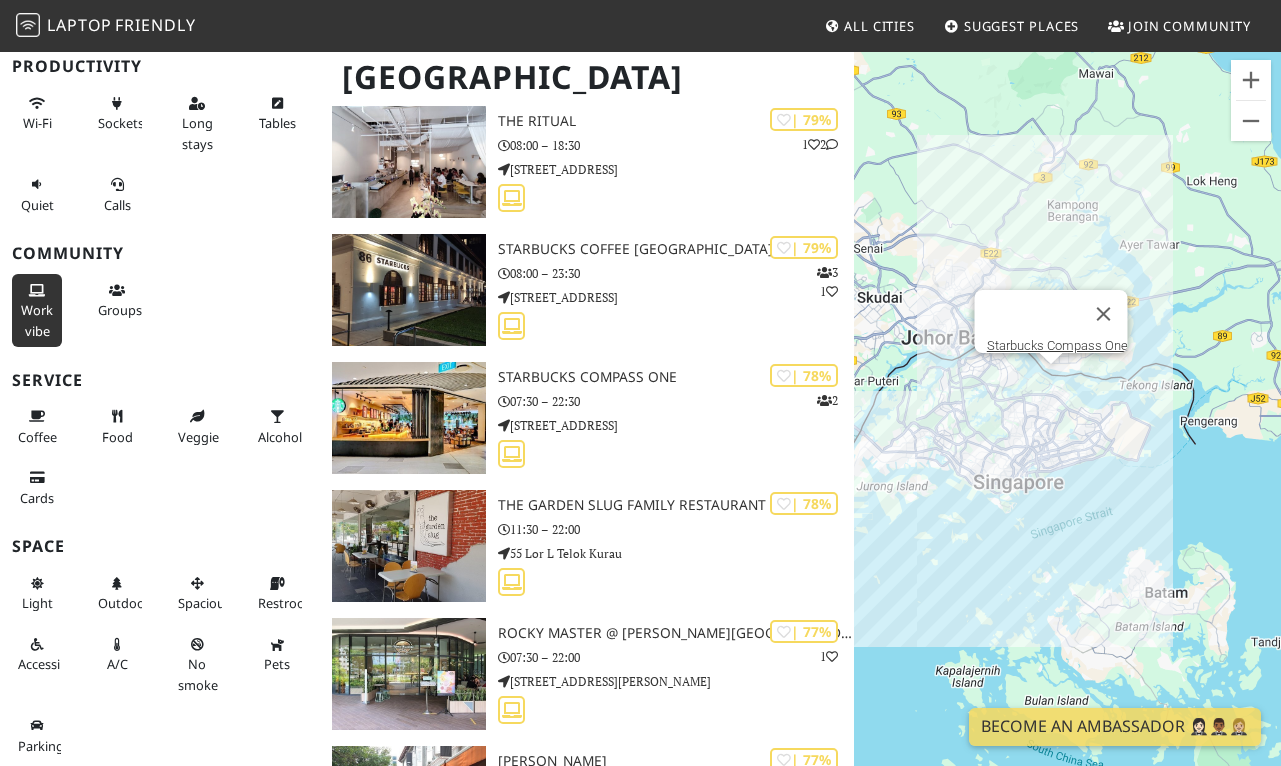 scroll, scrollTop: 5942, scrollLeft: 0, axis: vertical 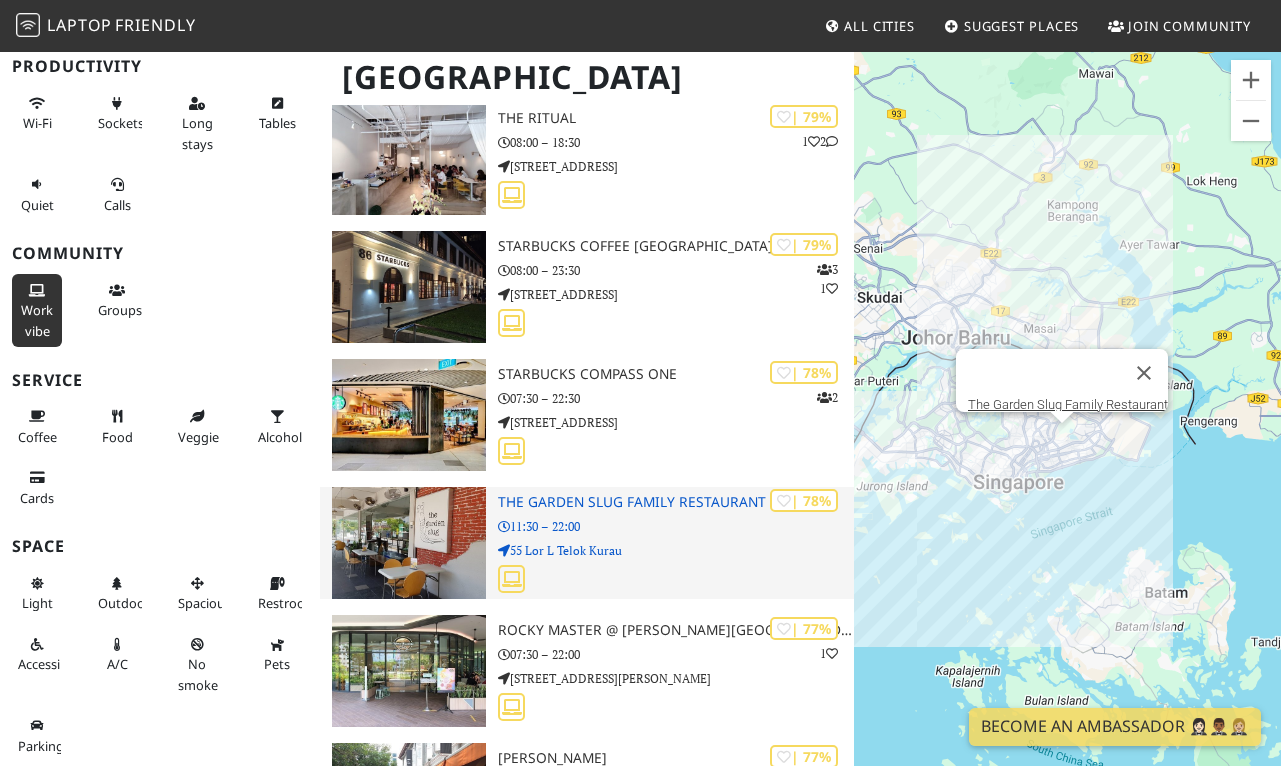 click at bounding box center [409, 543] 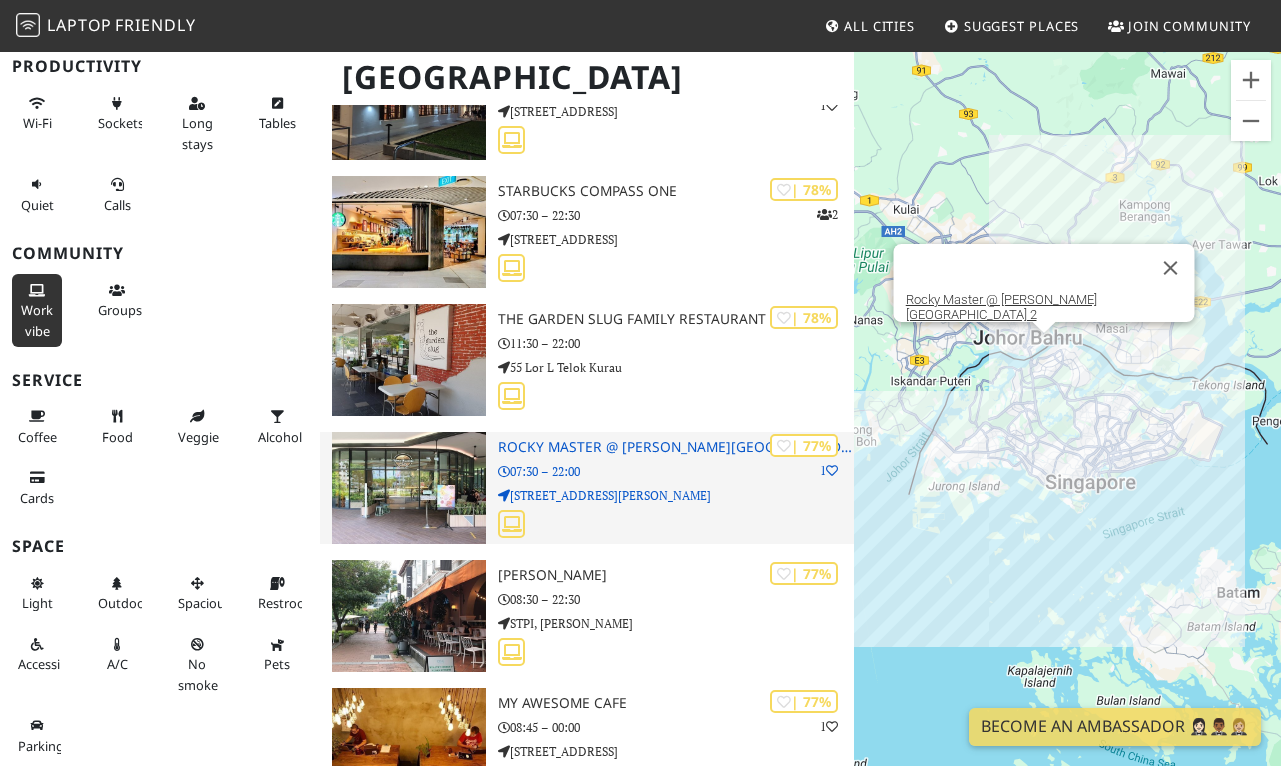 scroll, scrollTop: 6131, scrollLeft: 0, axis: vertical 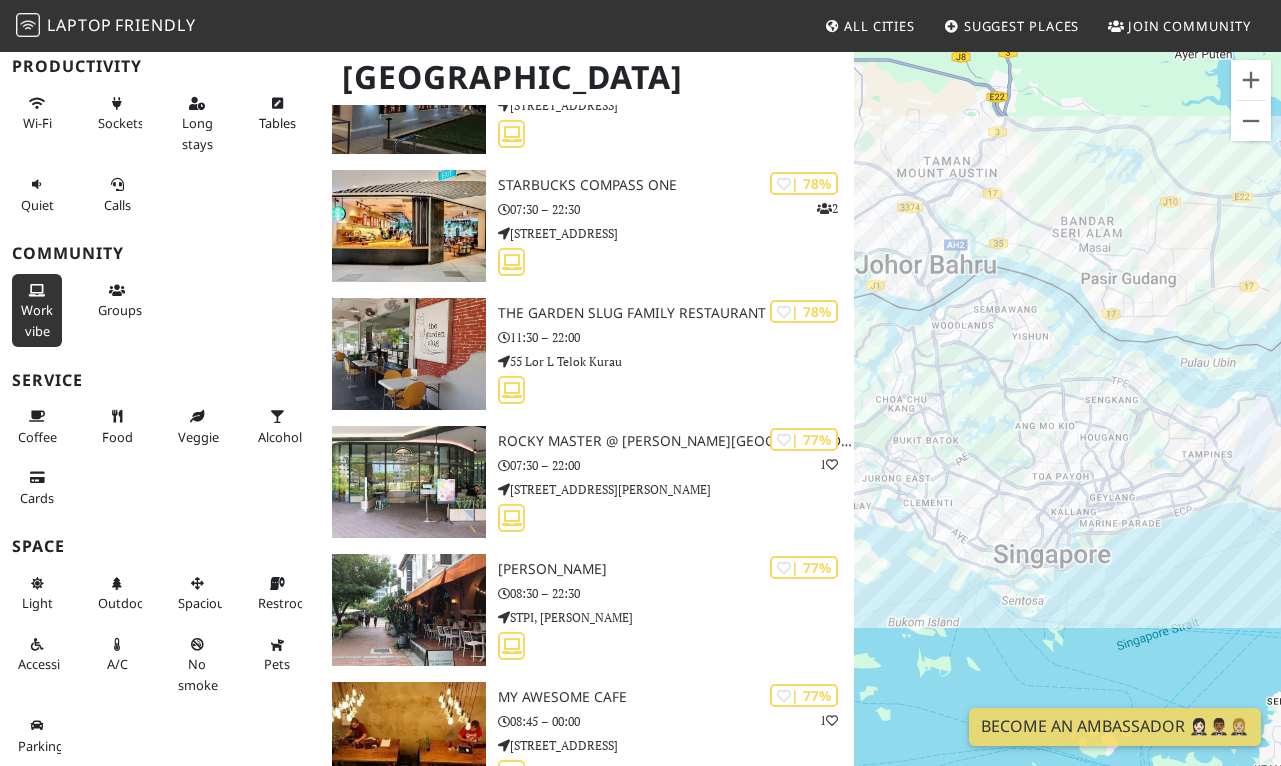 drag, startPoint x: 1045, startPoint y: 446, endPoint x: 1201, endPoint y: 463, distance: 156.92355 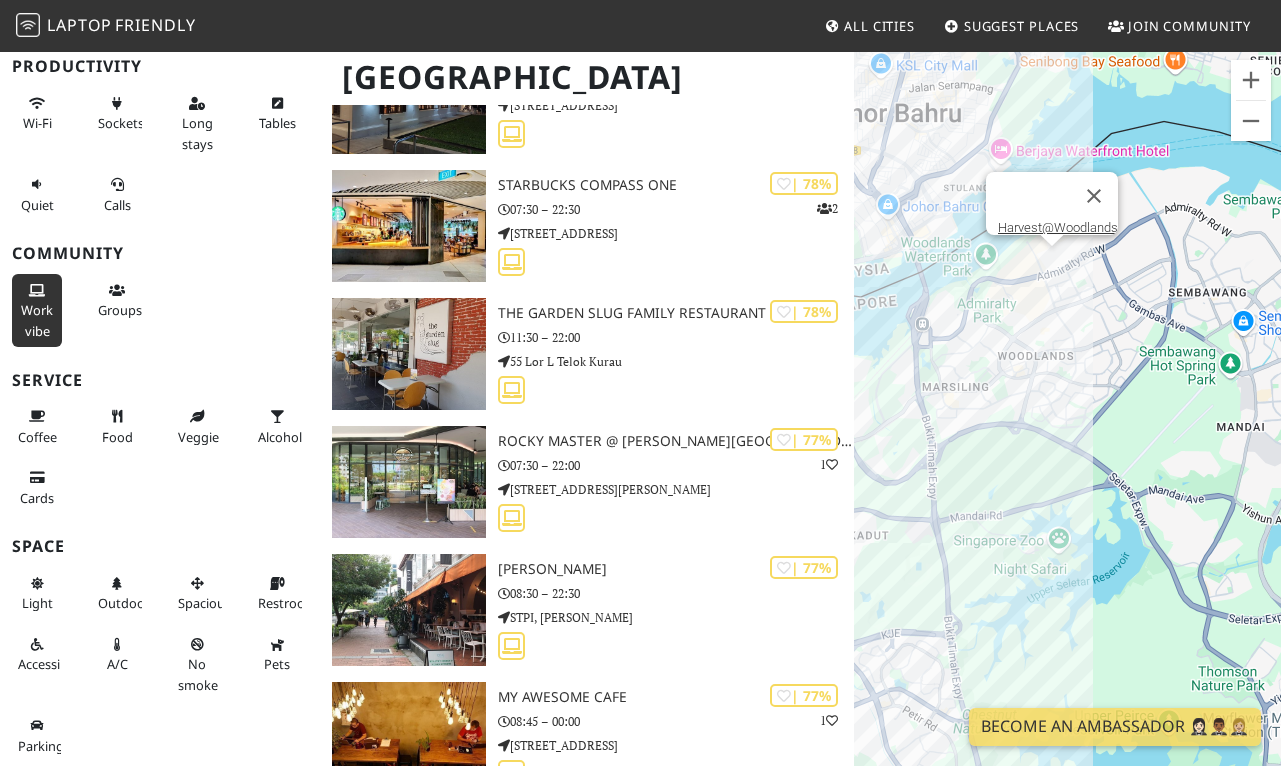 click on "To navigate, press the arrow keys. Harvest@Woodlands" at bounding box center (1067, 433) 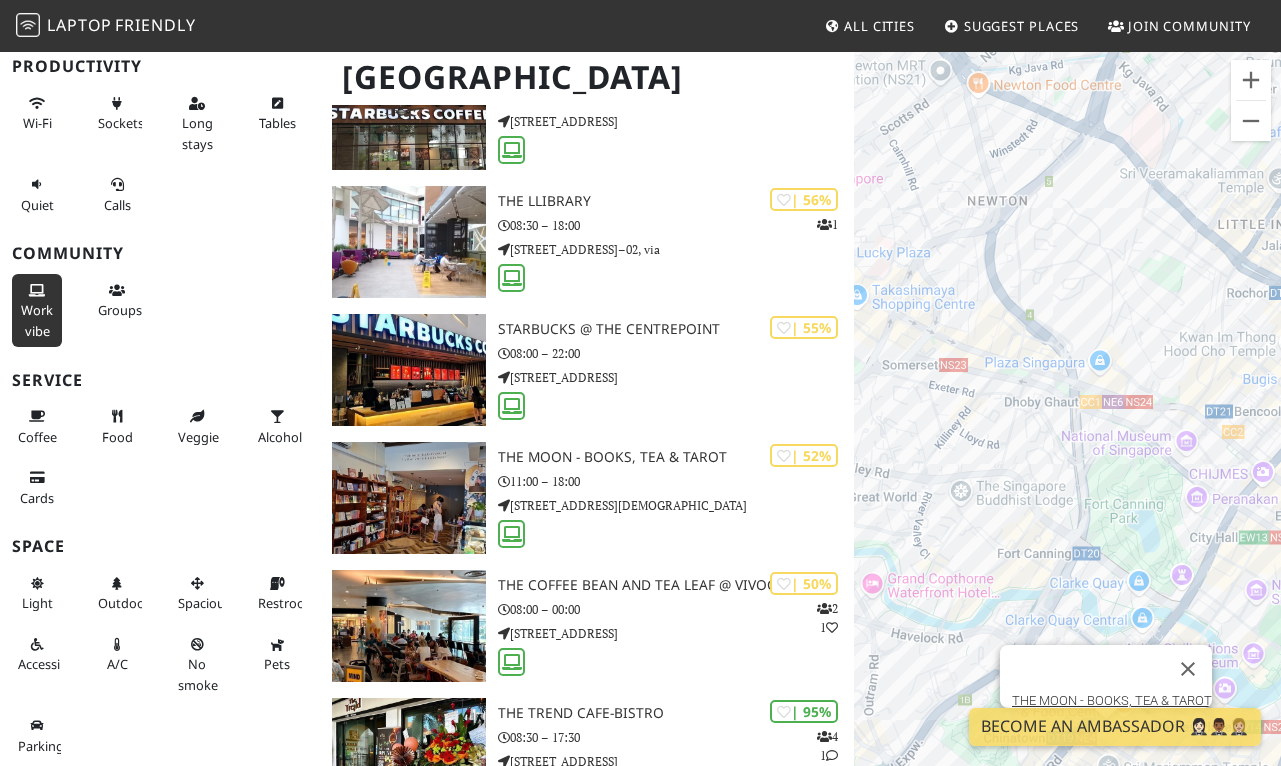 scroll, scrollTop: 4065, scrollLeft: 0, axis: vertical 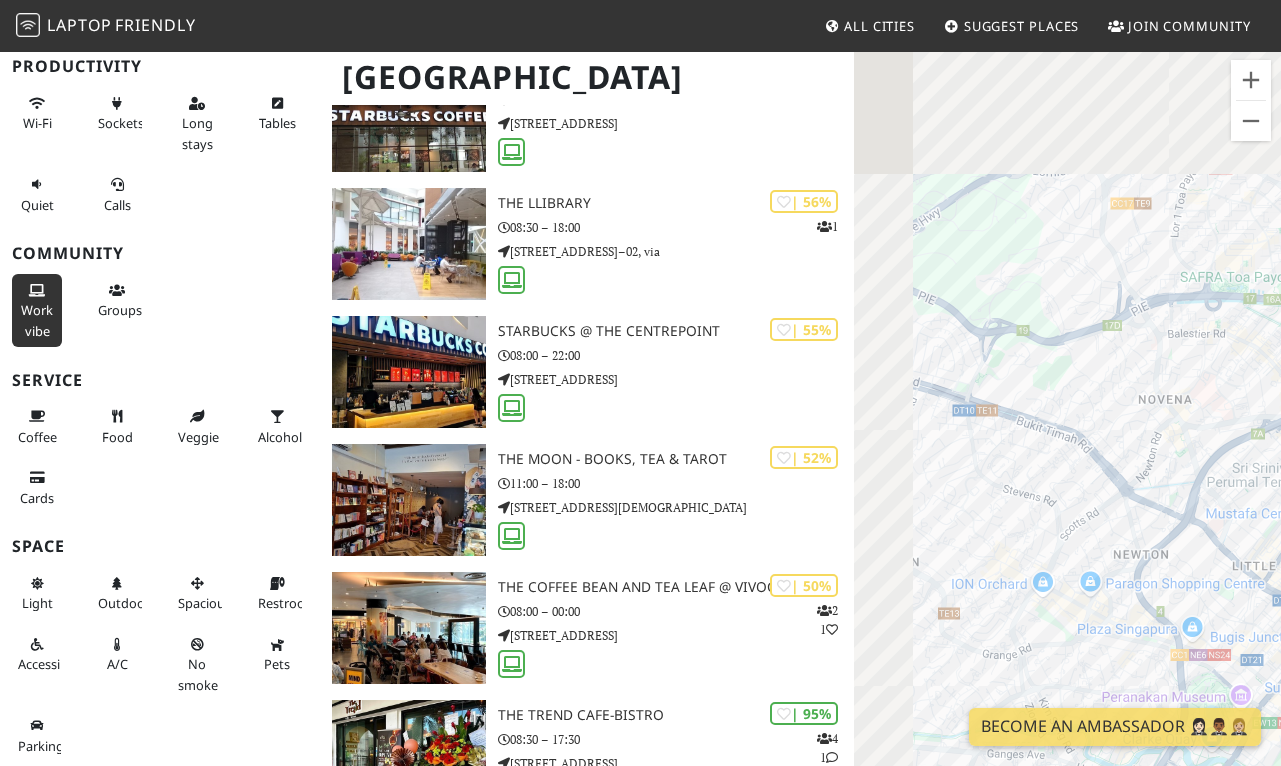 drag, startPoint x: 1068, startPoint y: 233, endPoint x: 1170, endPoint y: 571, distance: 353.05524 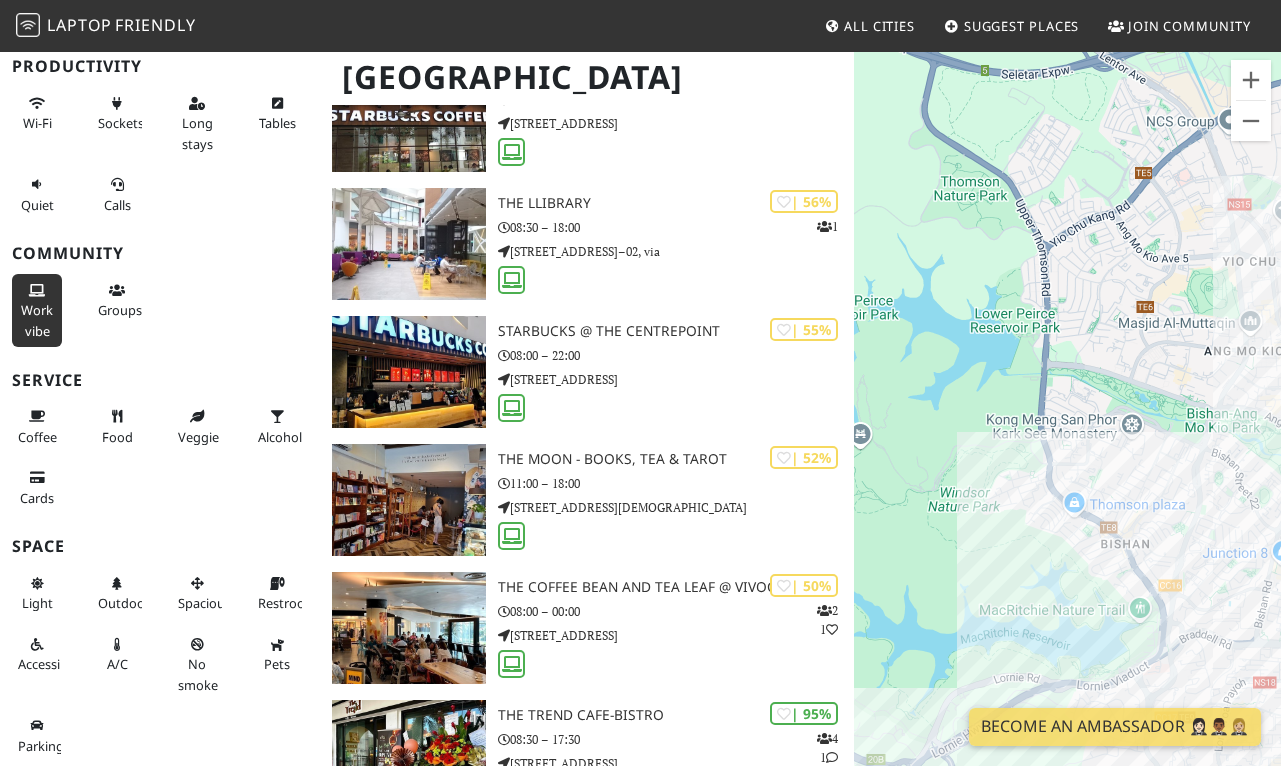 drag, startPoint x: 1126, startPoint y: 446, endPoint x: 1074, endPoint y: 752, distance: 310.38684 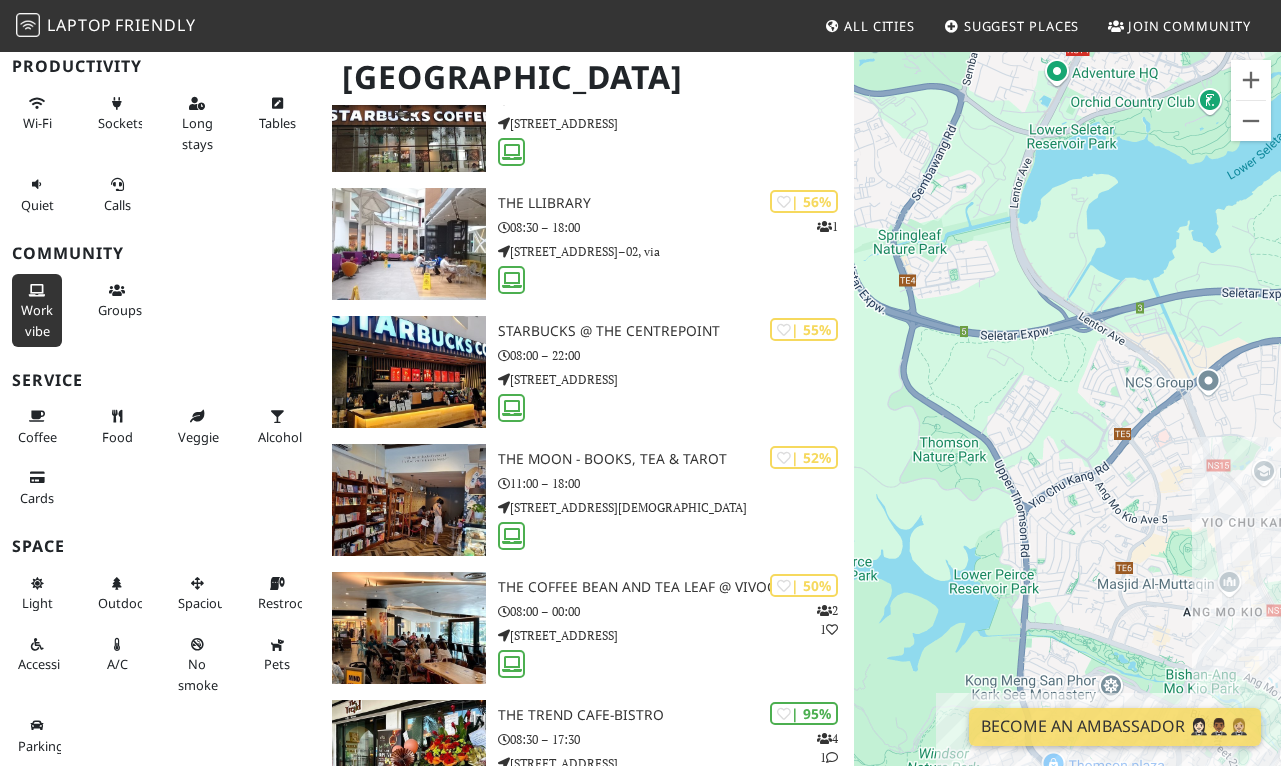 drag, startPoint x: 1116, startPoint y: 572, endPoint x: 1104, endPoint y: 687, distance: 115.62439 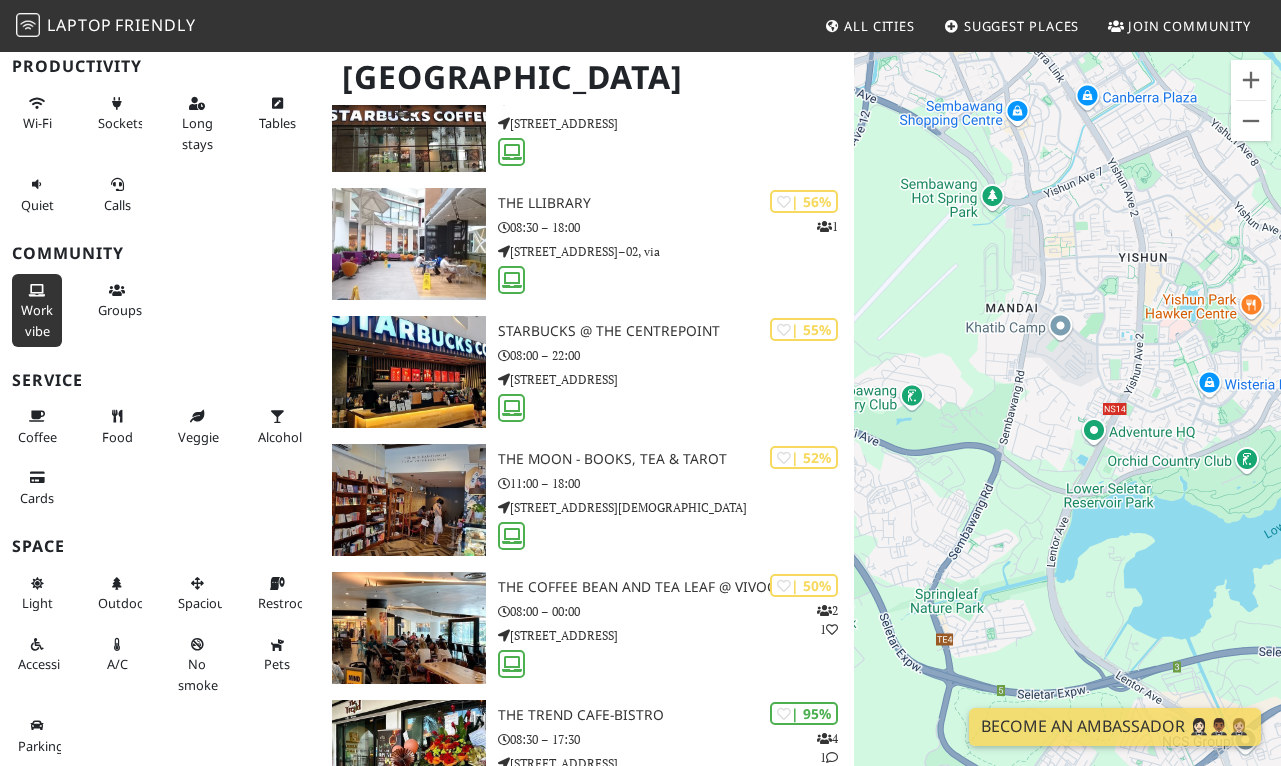drag, startPoint x: 1111, startPoint y: 316, endPoint x: 1165, endPoint y: 694, distance: 381.83768 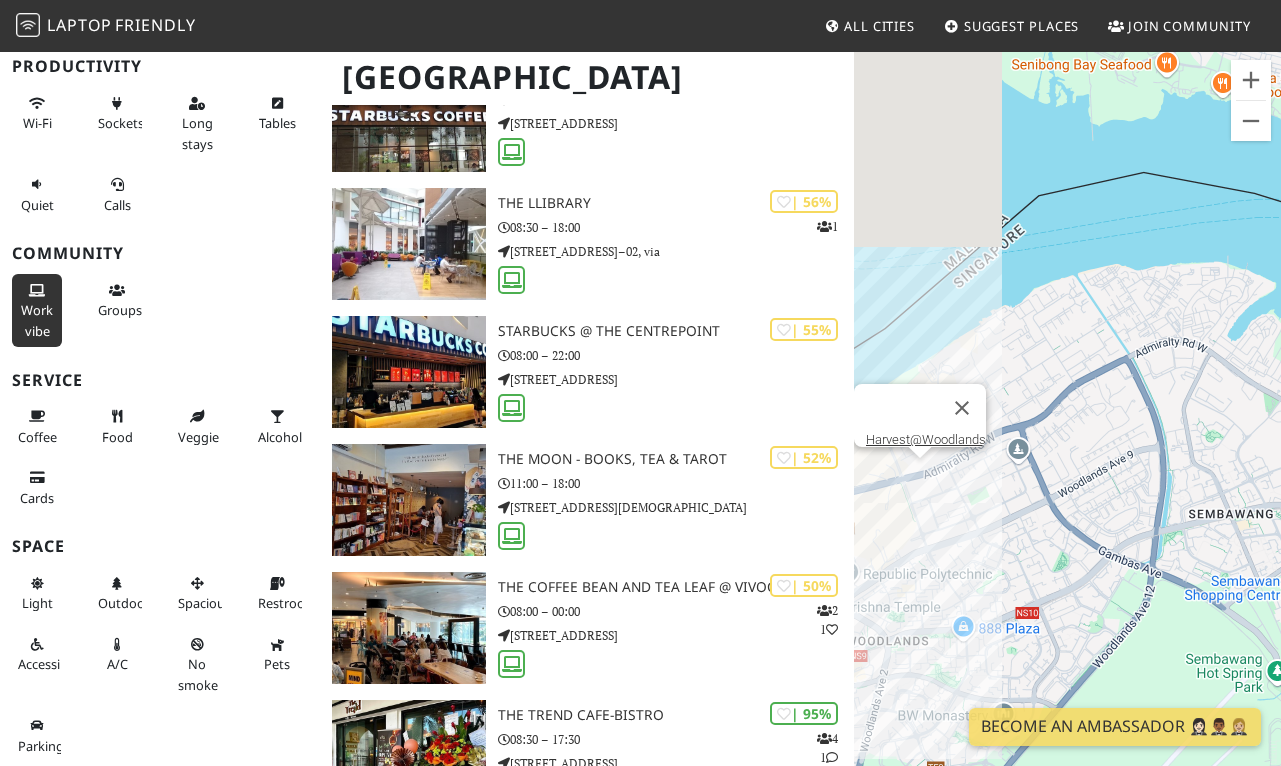 drag, startPoint x: 1111, startPoint y: 574, endPoint x: 1329, endPoint y: 521, distance: 224.35017 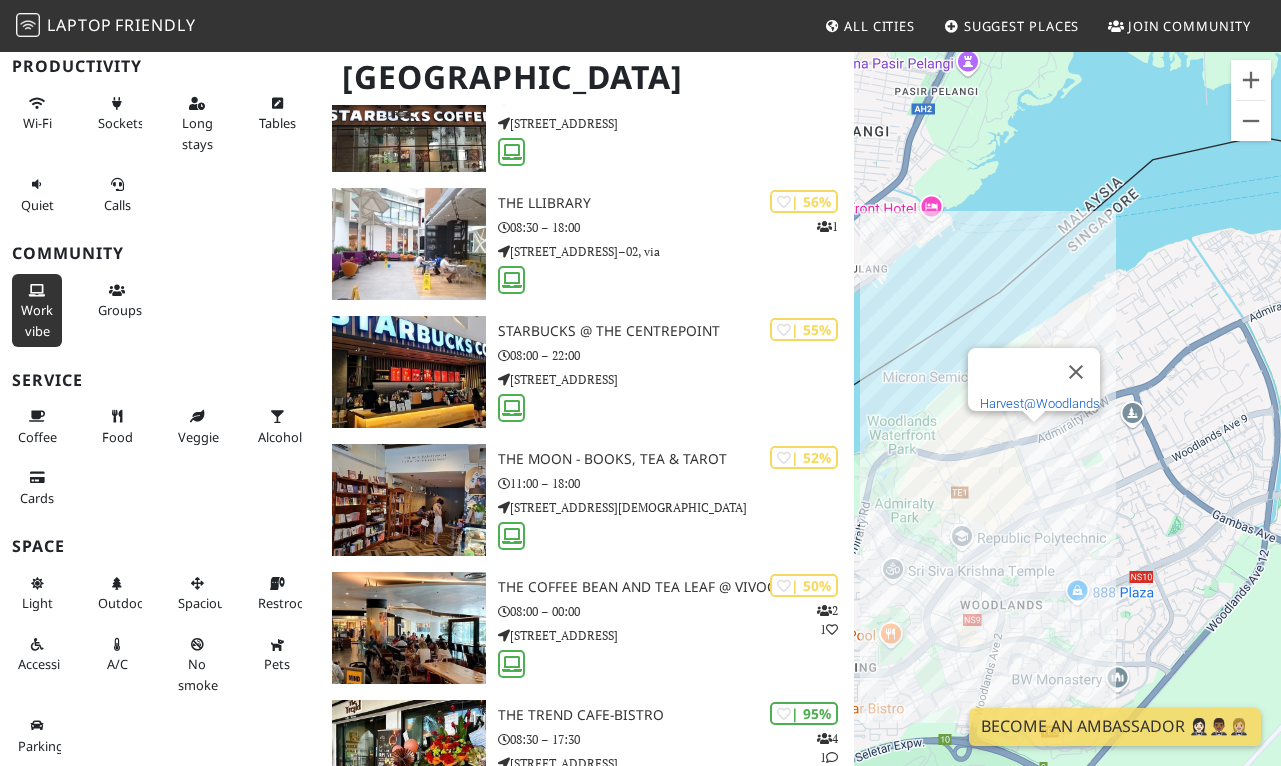 click on "Harvest@Woodlands" at bounding box center [1040, 403] 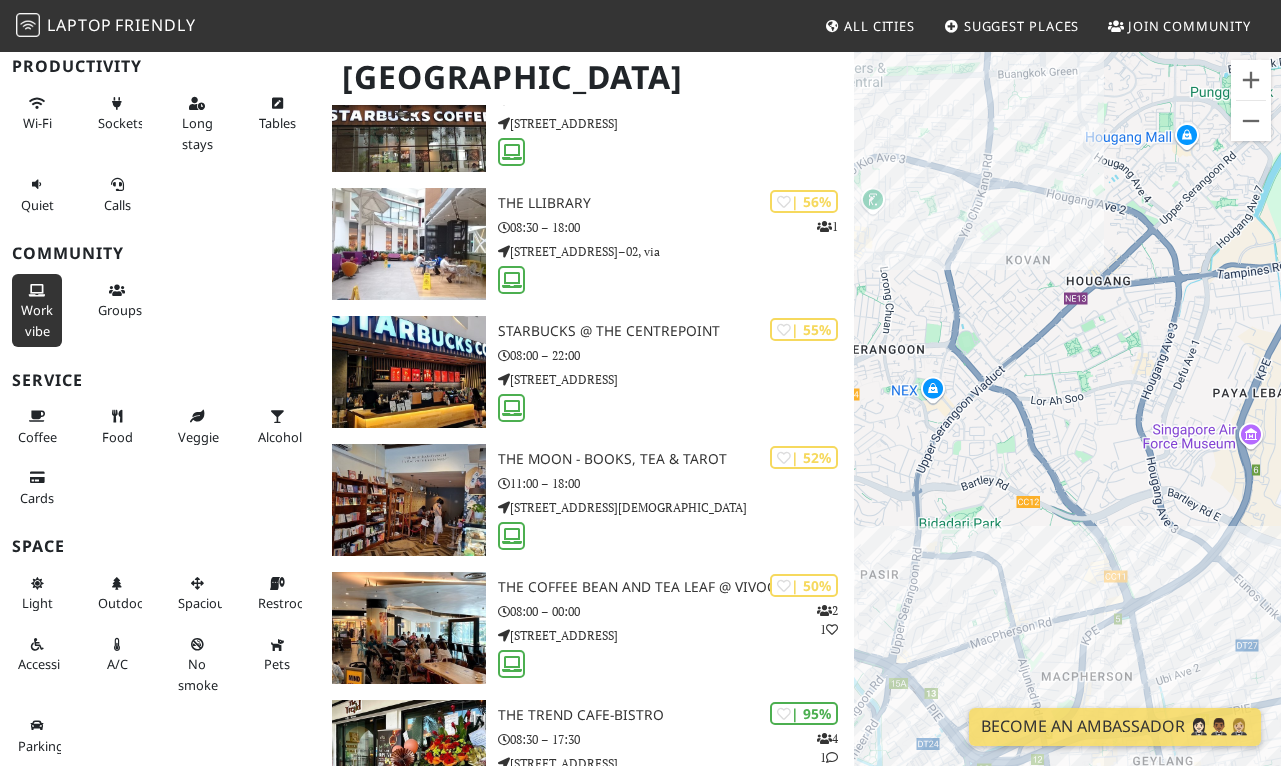drag, startPoint x: 1053, startPoint y: 321, endPoint x: 1124, endPoint y: 611, distance: 298.5649 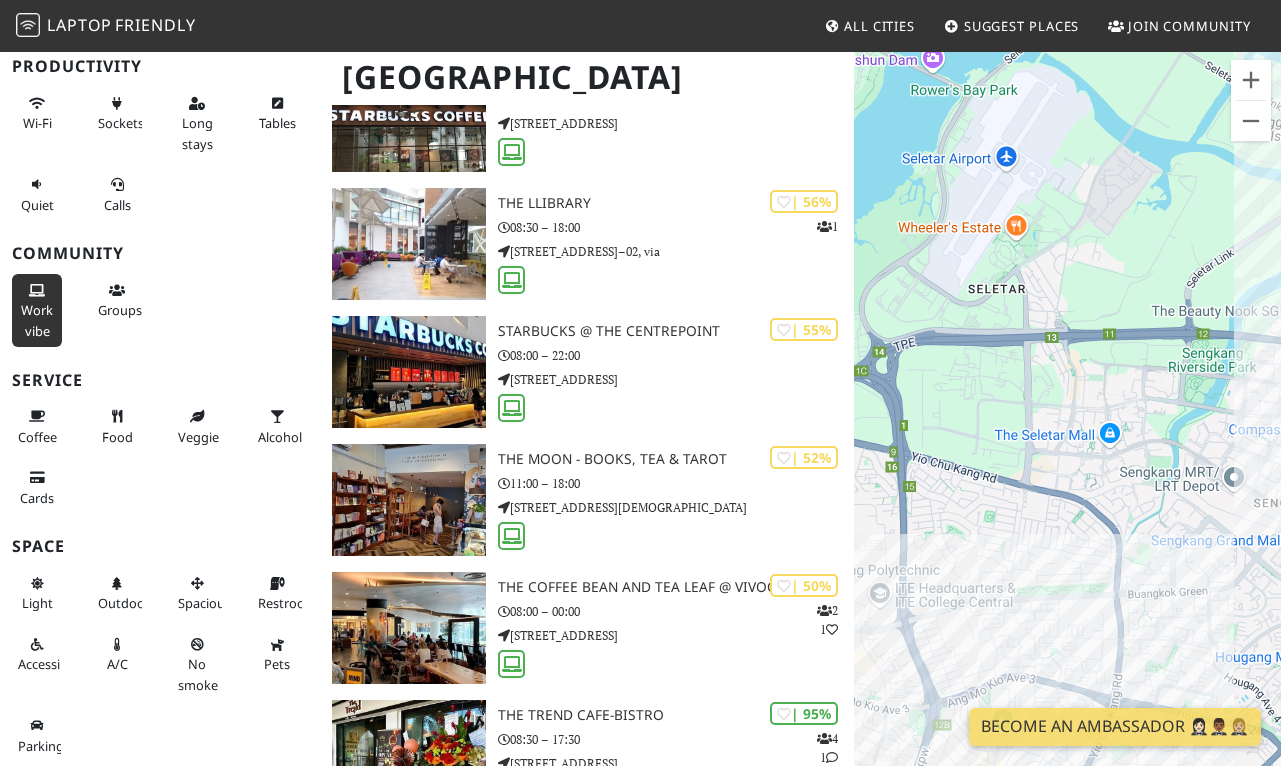 drag, startPoint x: 1091, startPoint y: 449, endPoint x: 958, endPoint y: 593, distance: 196.02296 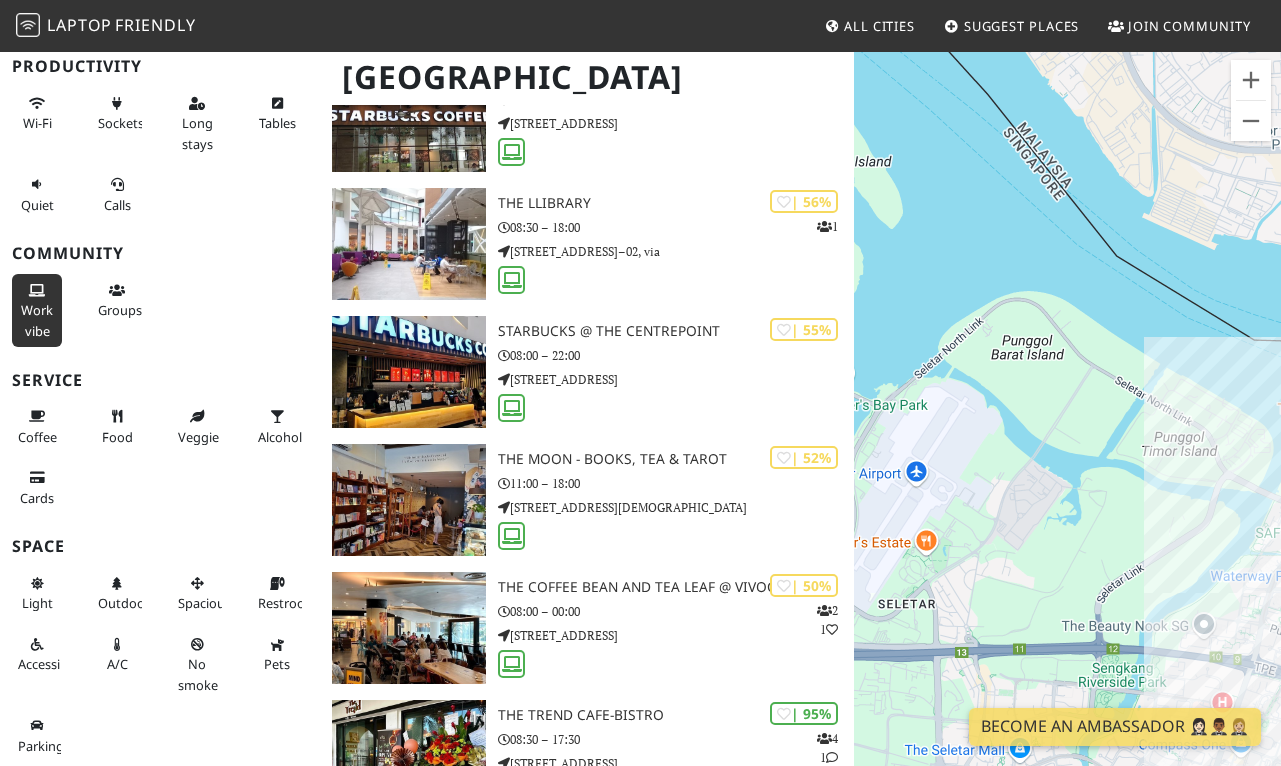 drag, startPoint x: 1045, startPoint y: 564, endPoint x: 1303, endPoint y: 613, distance: 262.61188 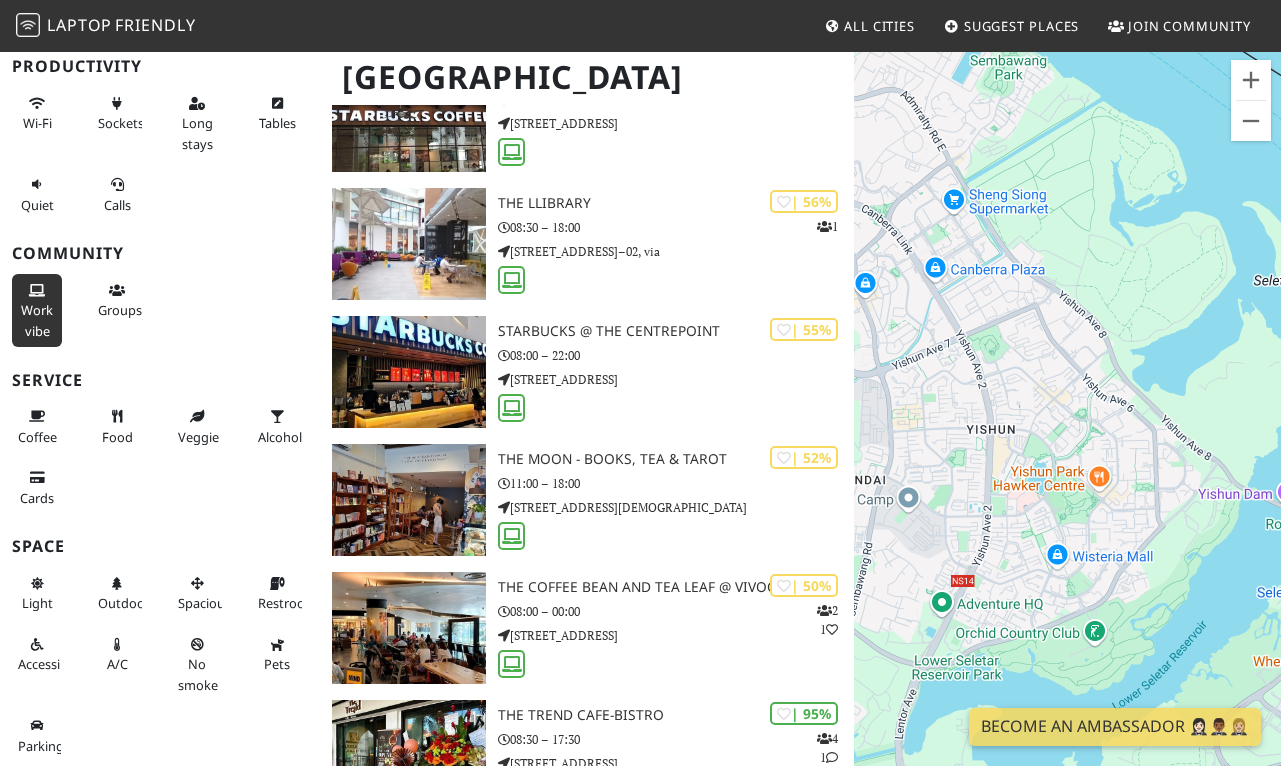 drag, startPoint x: 1134, startPoint y: 491, endPoint x: 1326, endPoint y: 660, distance: 255.78311 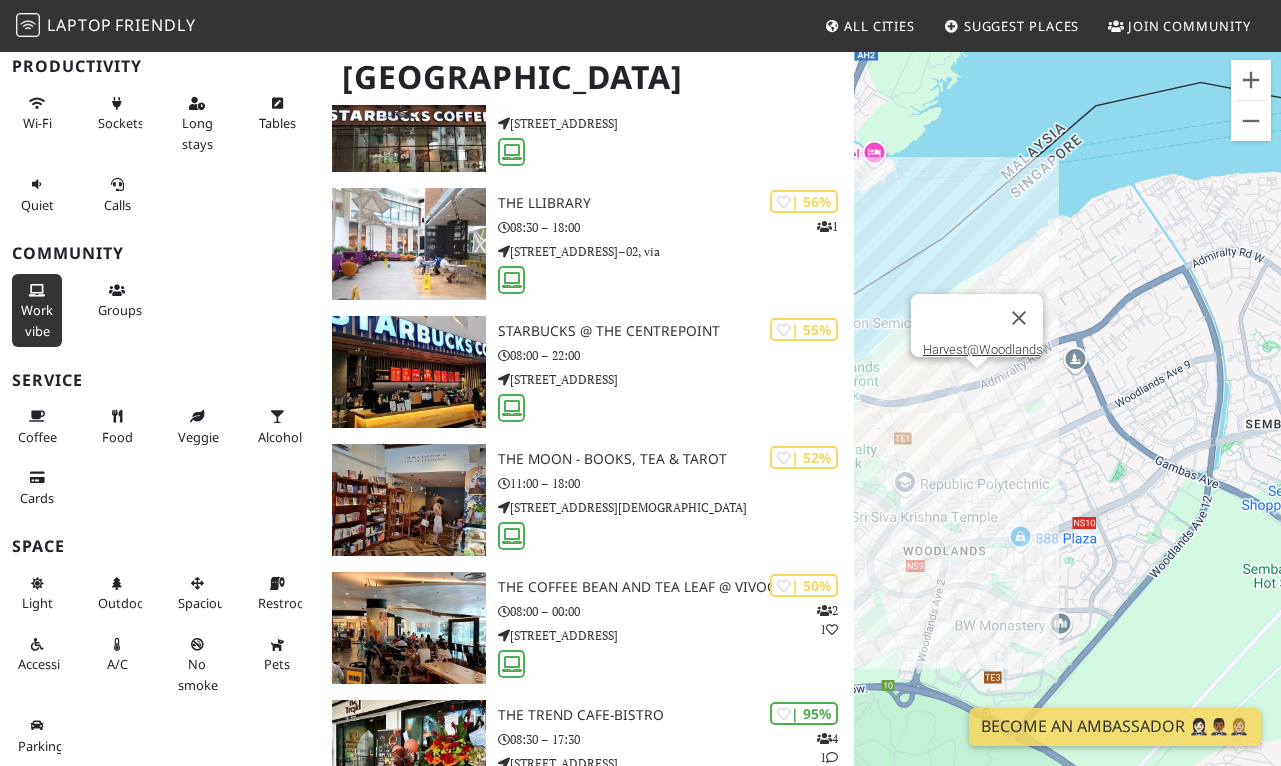 drag, startPoint x: 1086, startPoint y: 597, endPoint x: 1178, endPoint y: 436, distance: 185.43193 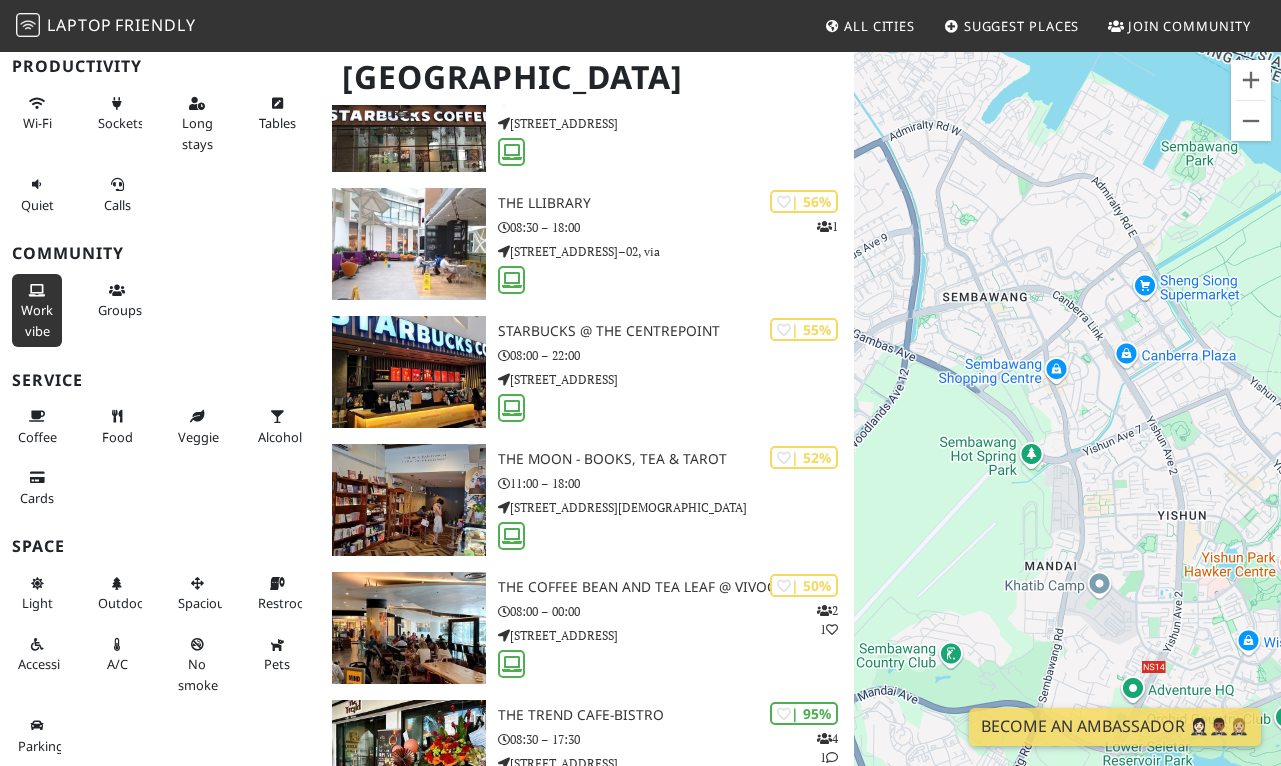 drag, startPoint x: 1237, startPoint y: 529, endPoint x: 1033, endPoint y: 410, distance: 236.17155 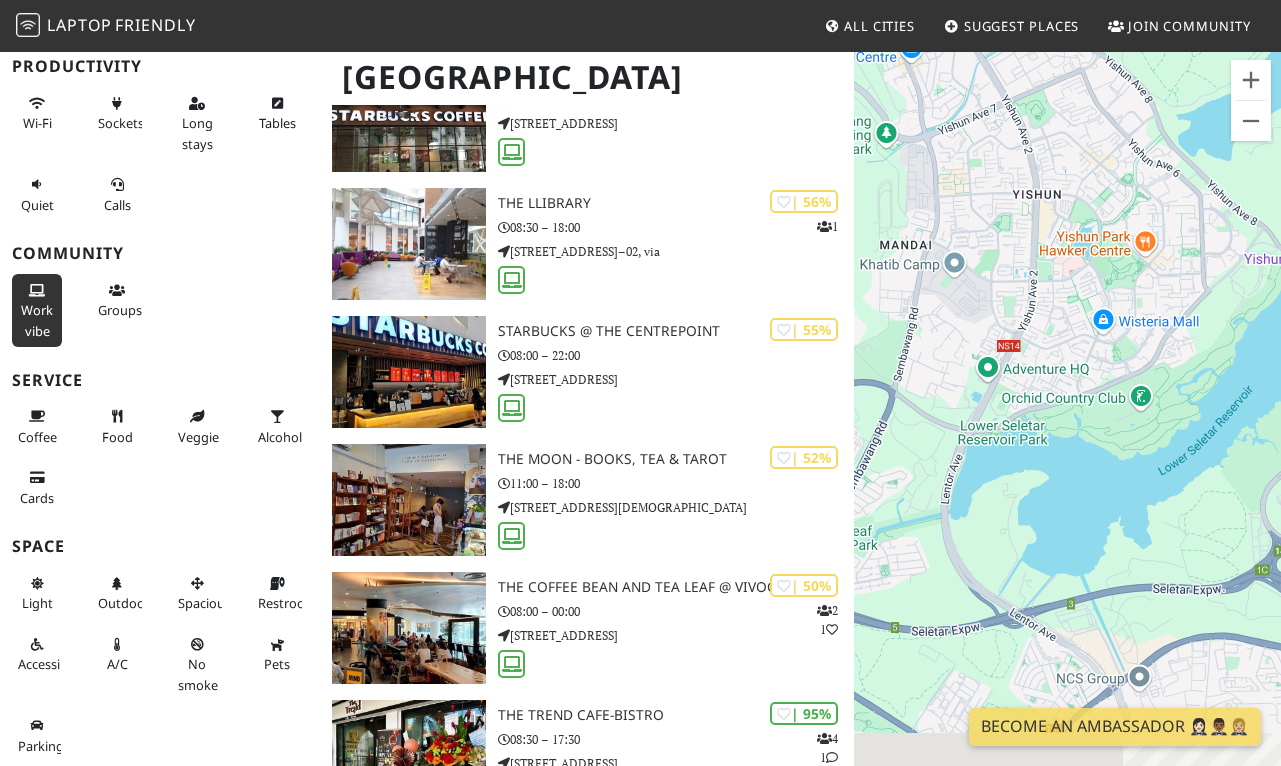 drag, startPoint x: 1066, startPoint y: 502, endPoint x: 1227, endPoint y: 203, distance: 339.59094 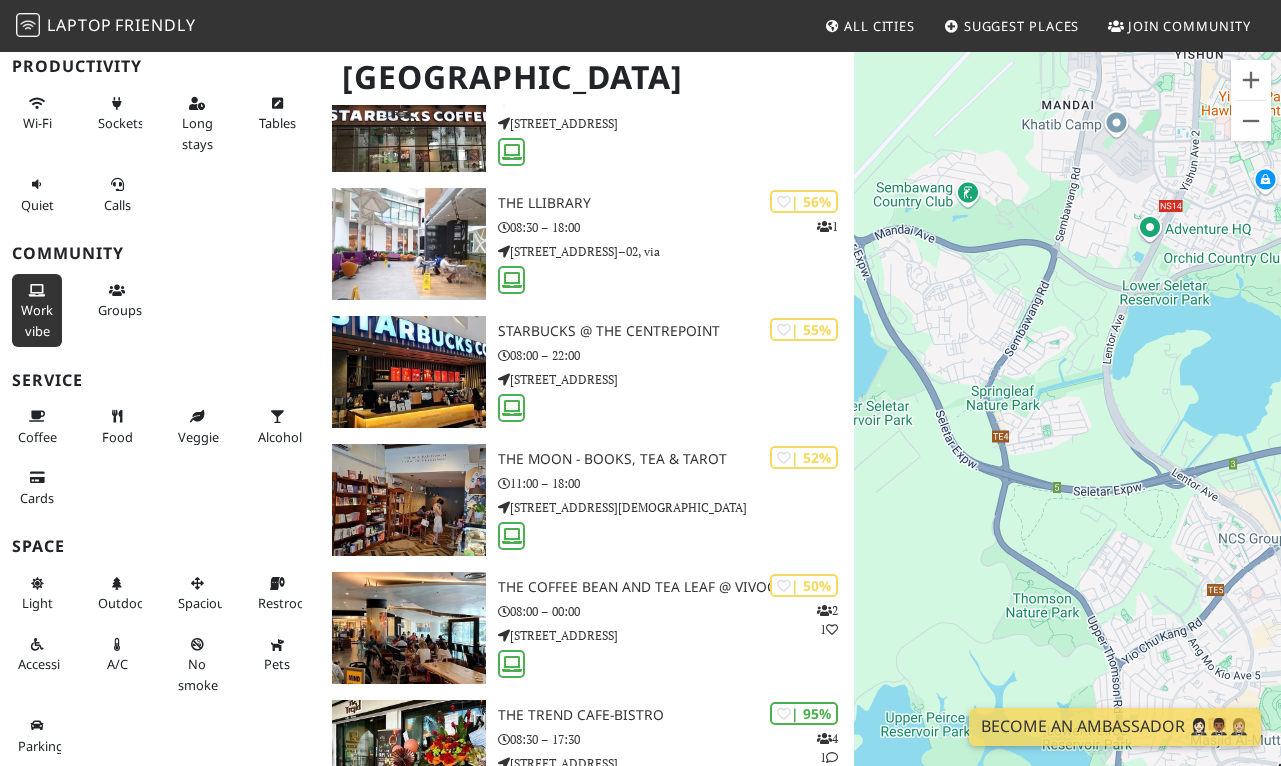 drag, startPoint x: 1081, startPoint y: 427, endPoint x: 999, endPoint y: 244, distance: 200.5318 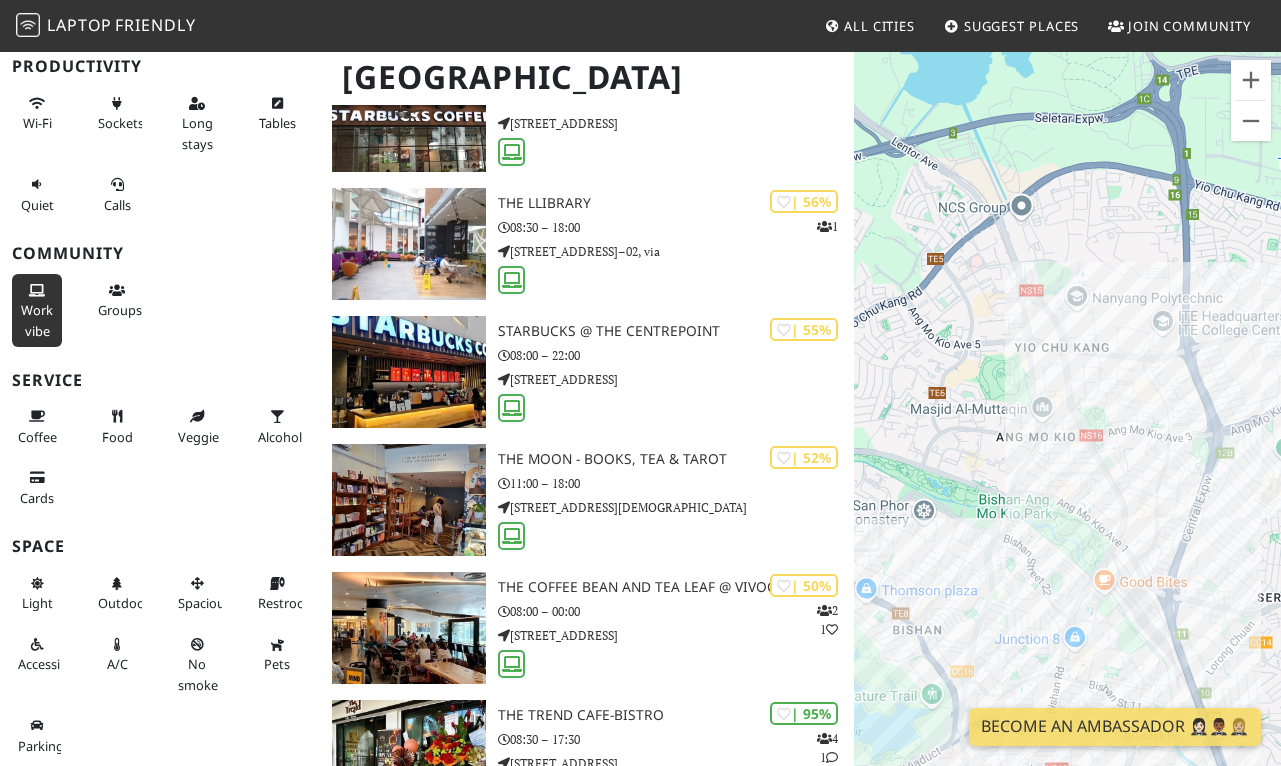 drag, startPoint x: 1094, startPoint y: 336, endPoint x: 968, endPoint y: 349, distance: 126.66886 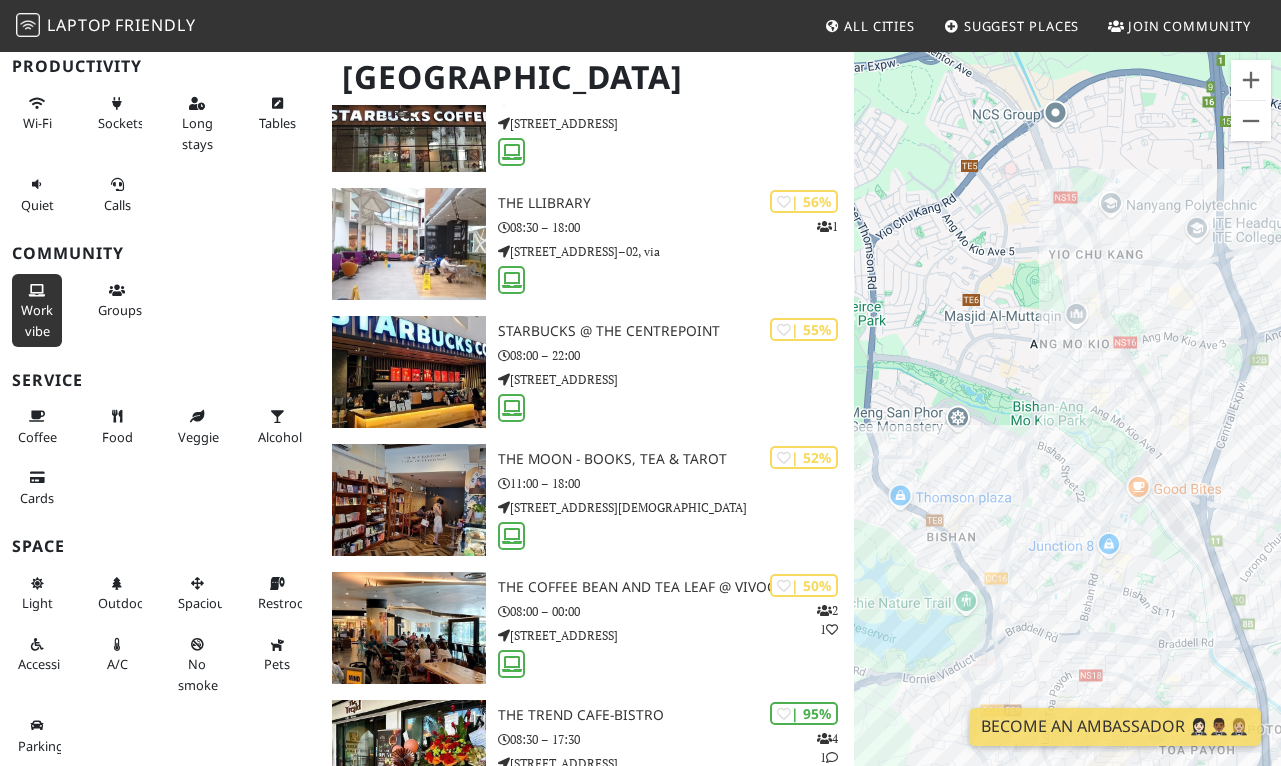 drag, startPoint x: 1035, startPoint y: 365, endPoint x: 1165, endPoint y: 248, distance: 174.89711 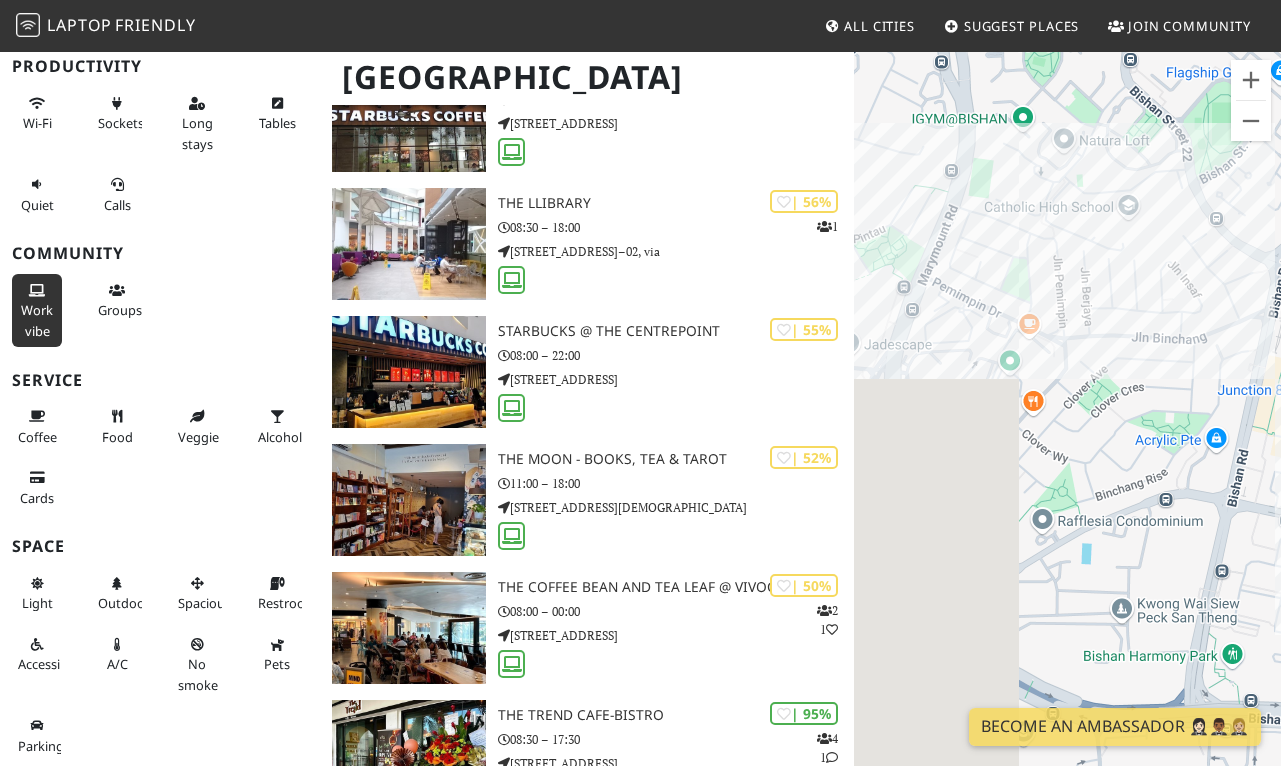 drag, startPoint x: 1061, startPoint y: 540, endPoint x: 1266, endPoint y: 567, distance: 206.7704 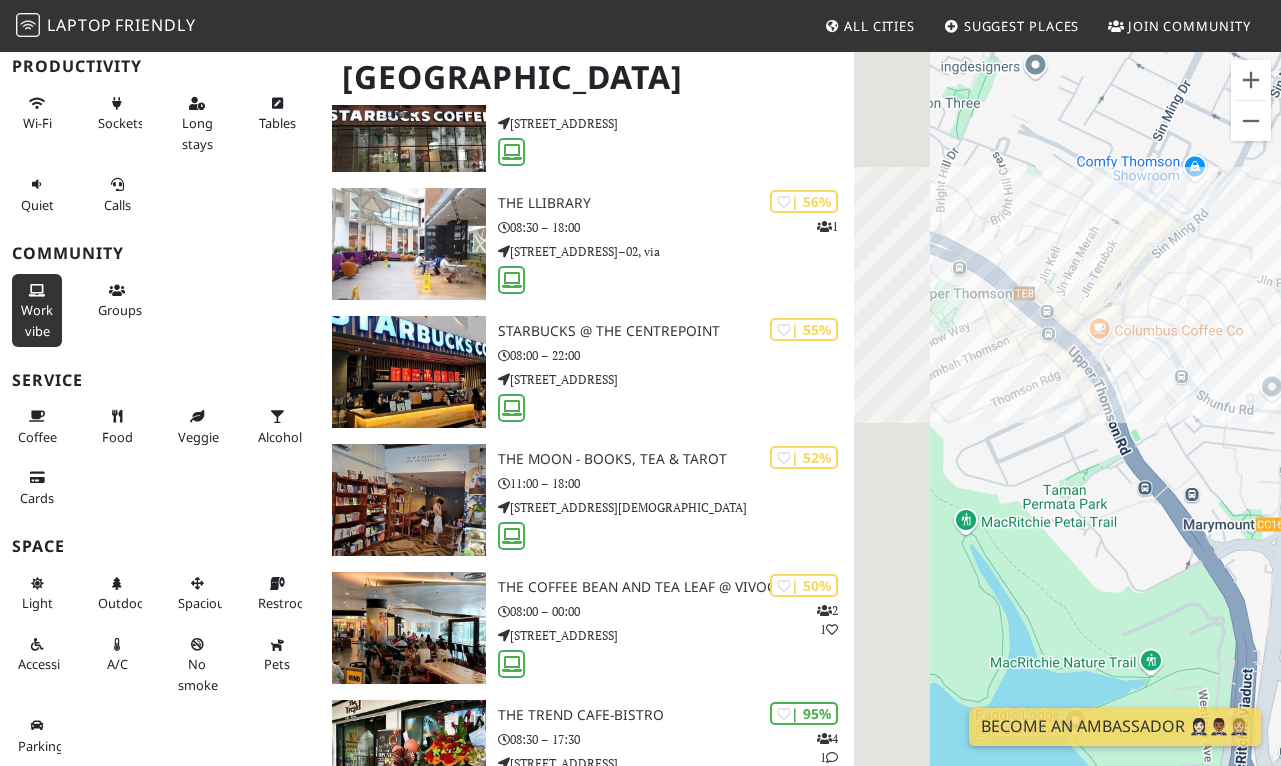 drag, startPoint x: 1058, startPoint y: 499, endPoint x: 1309, endPoint y: 510, distance: 251.24092 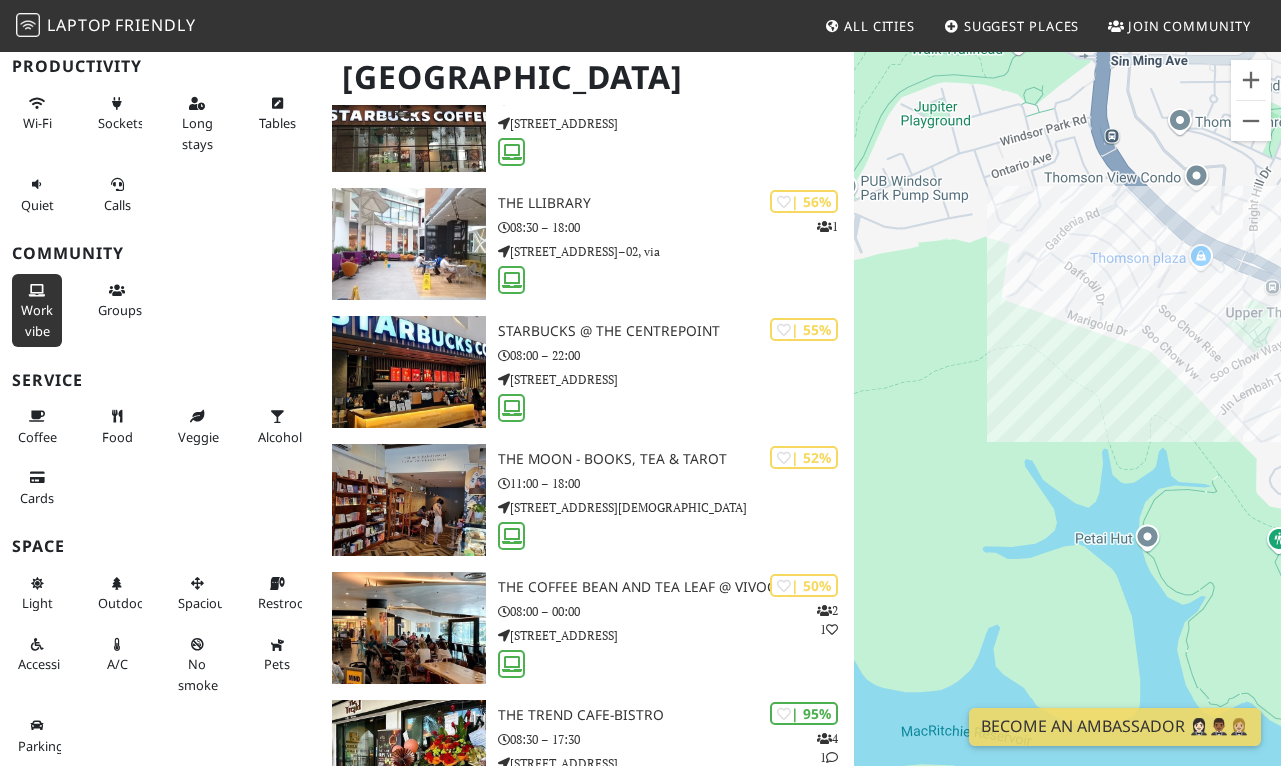 drag, startPoint x: 1171, startPoint y: 451, endPoint x: 1078, endPoint y: 450, distance: 93.00538 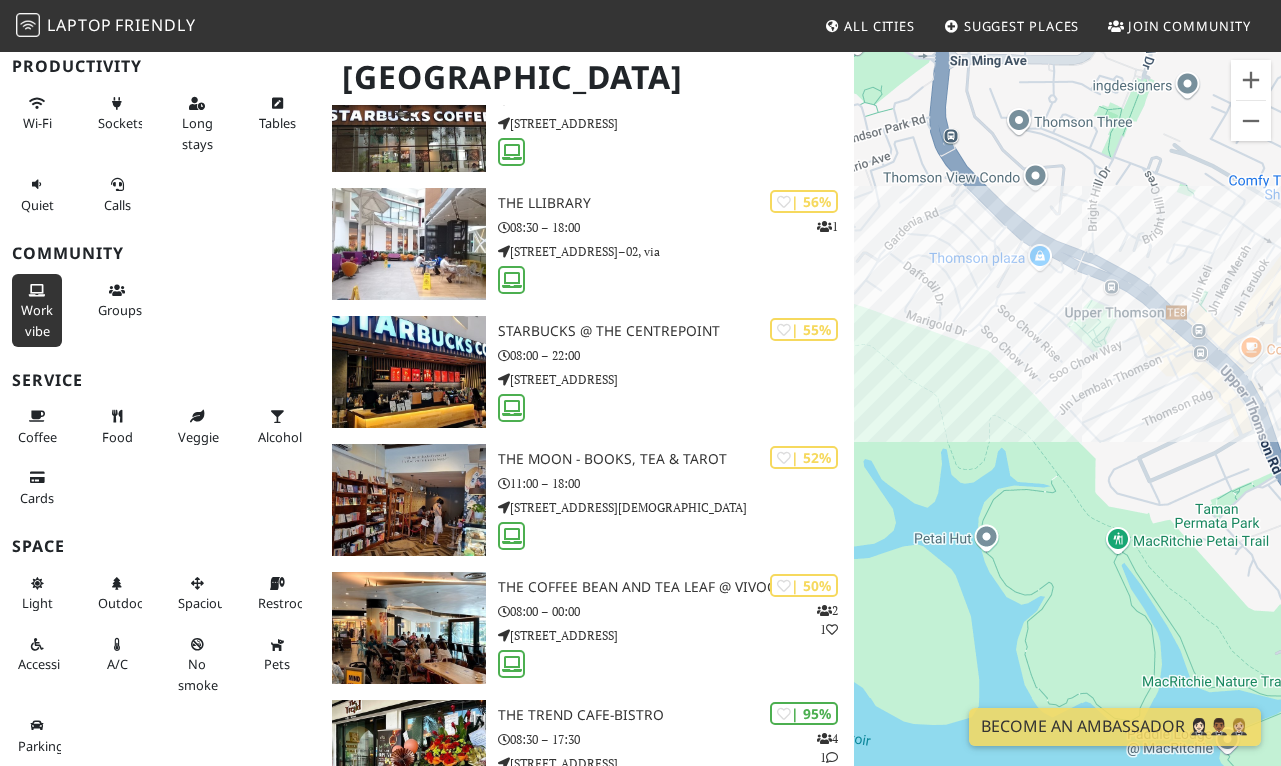 drag, startPoint x: 1223, startPoint y: 479, endPoint x: 1011, endPoint y: 503, distance: 213.35417 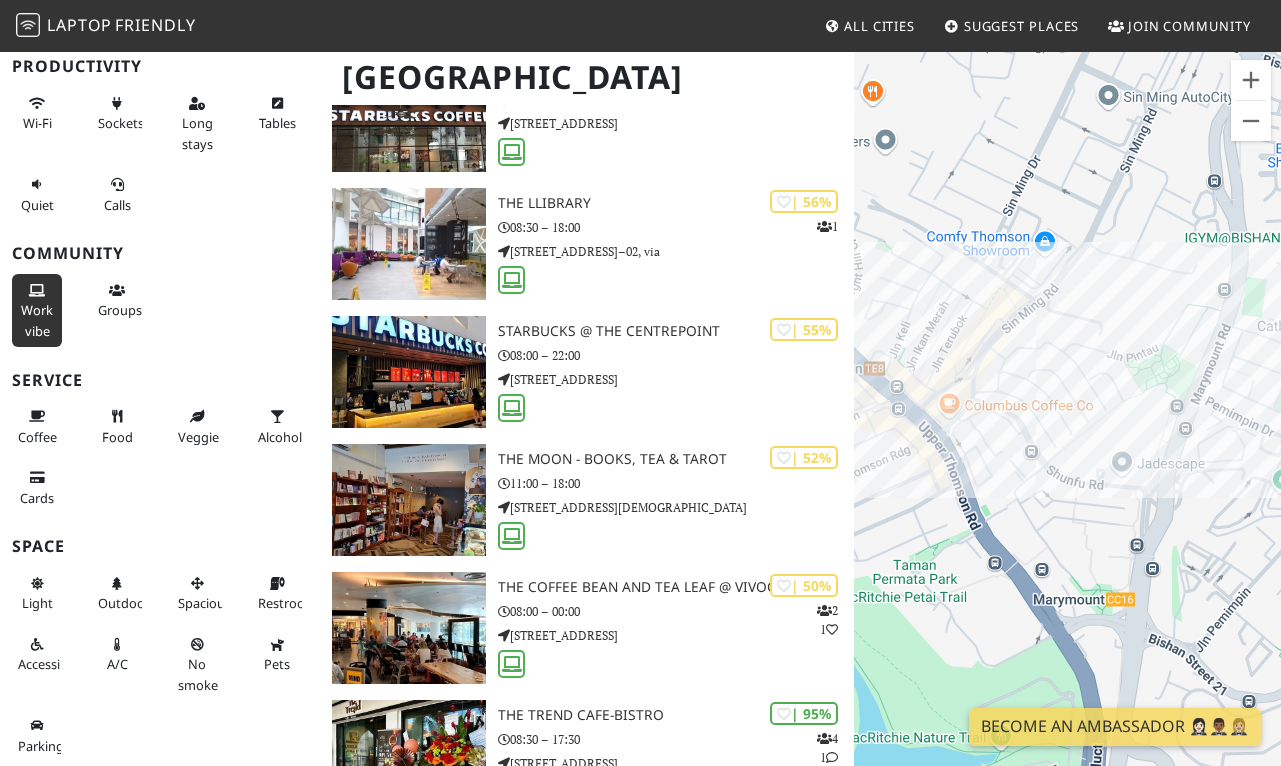 drag, startPoint x: 1013, startPoint y: 503, endPoint x: 1087, endPoint y: 570, distance: 99.824844 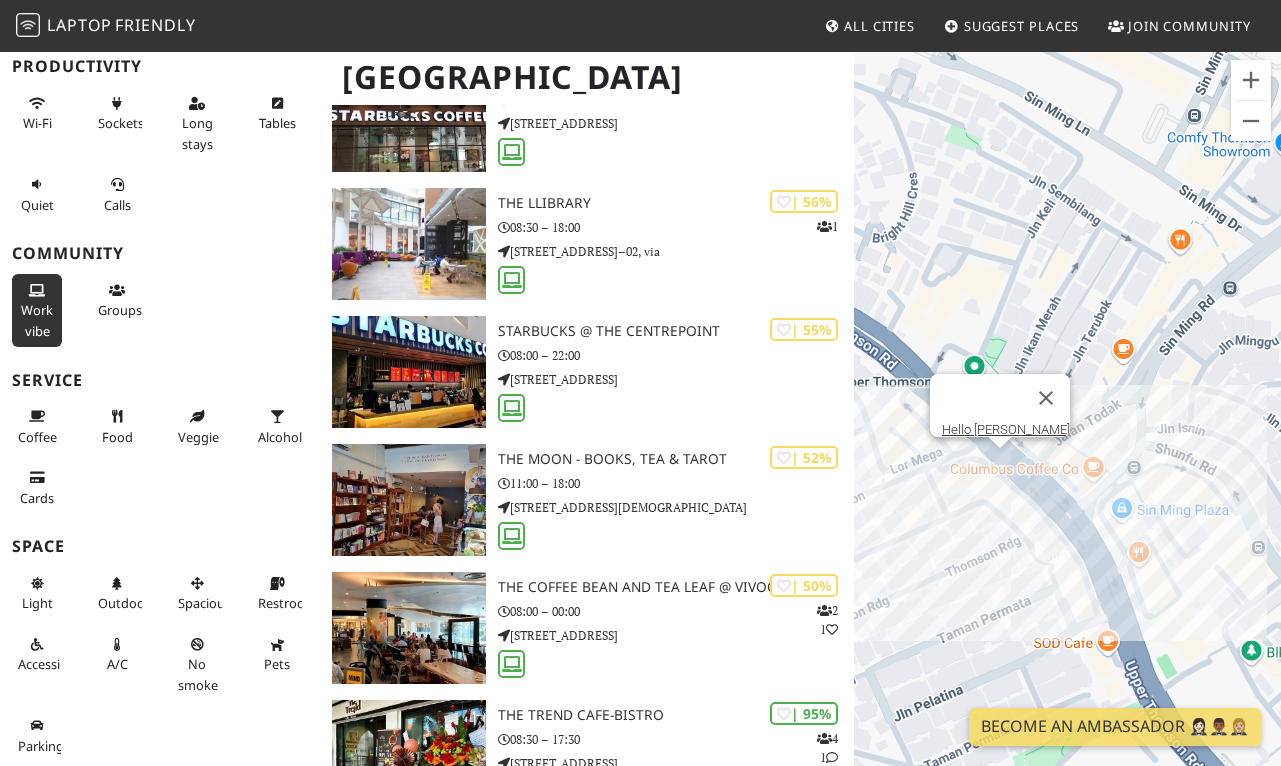 click on "To navigate, press the arrow keys. Harvest@Woodlands Hello Arigato" at bounding box center [1067, 433] 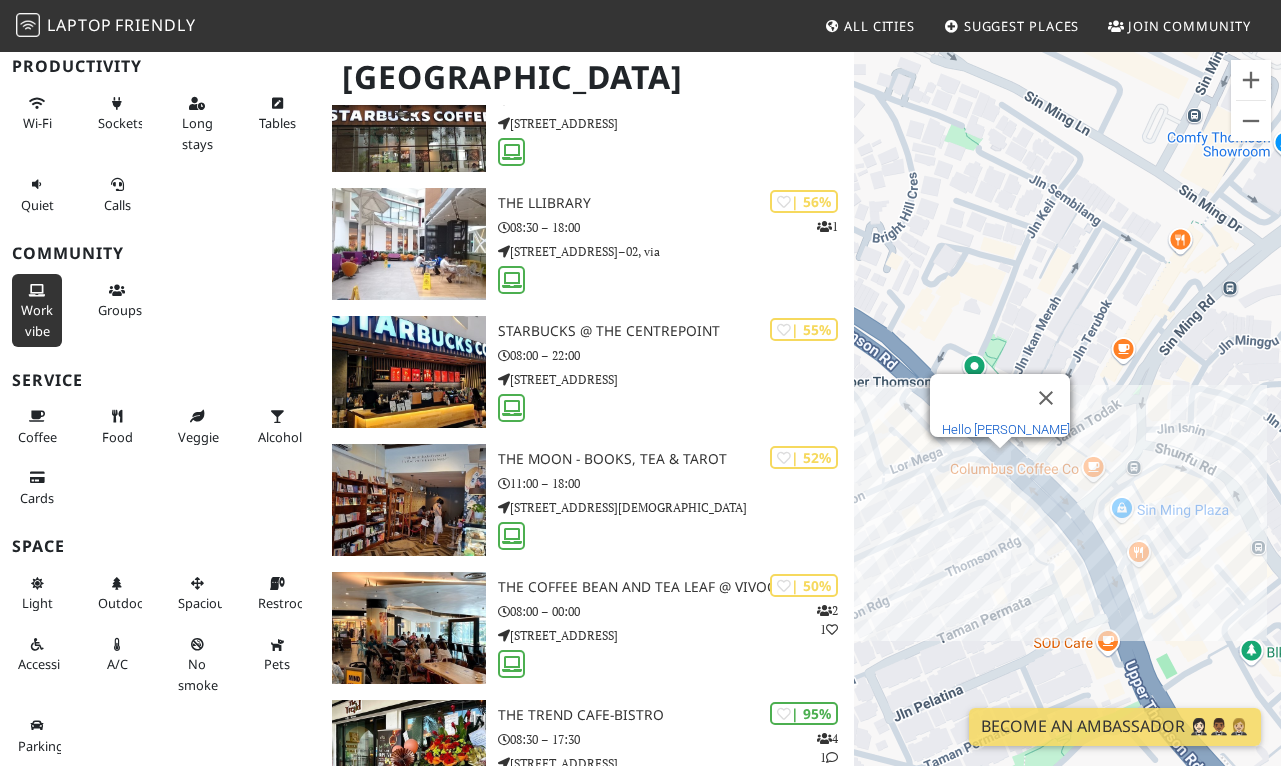 click on "Hello [PERSON_NAME]" at bounding box center [1006, 429] 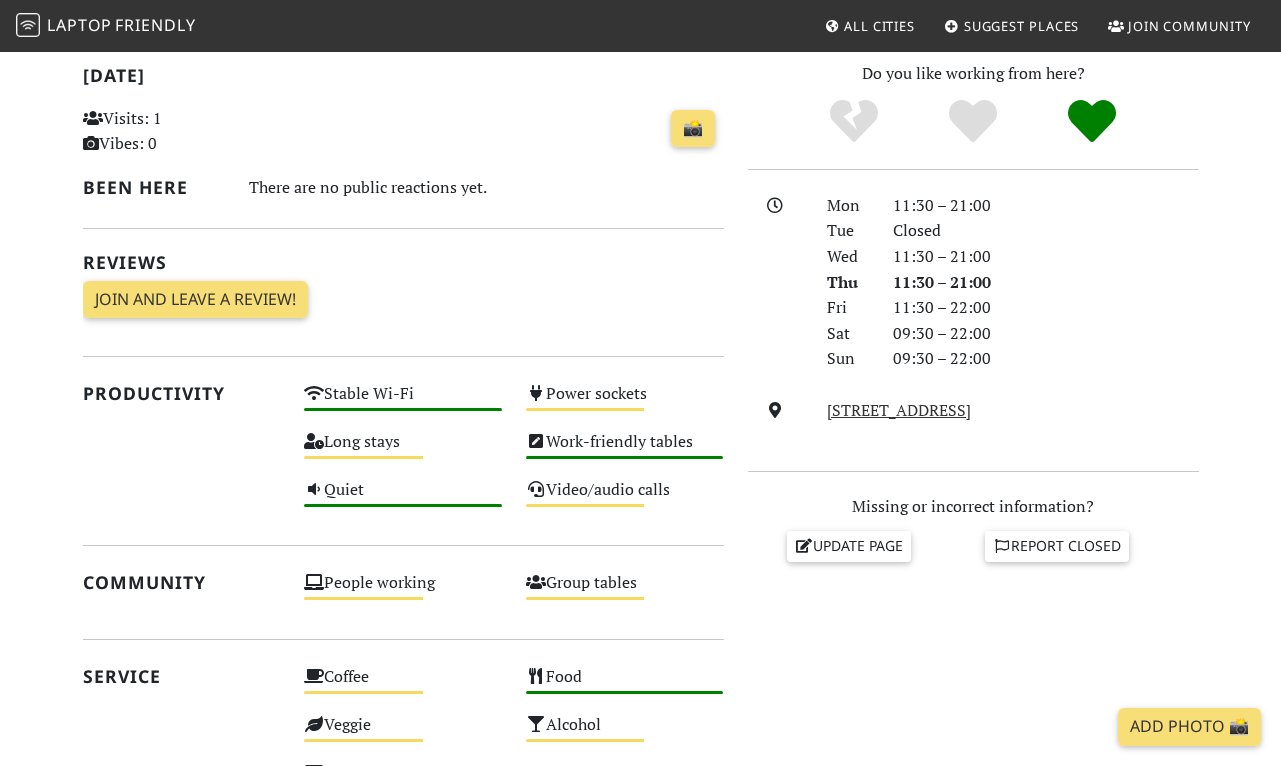 scroll, scrollTop: 0, scrollLeft: 0, axis: both 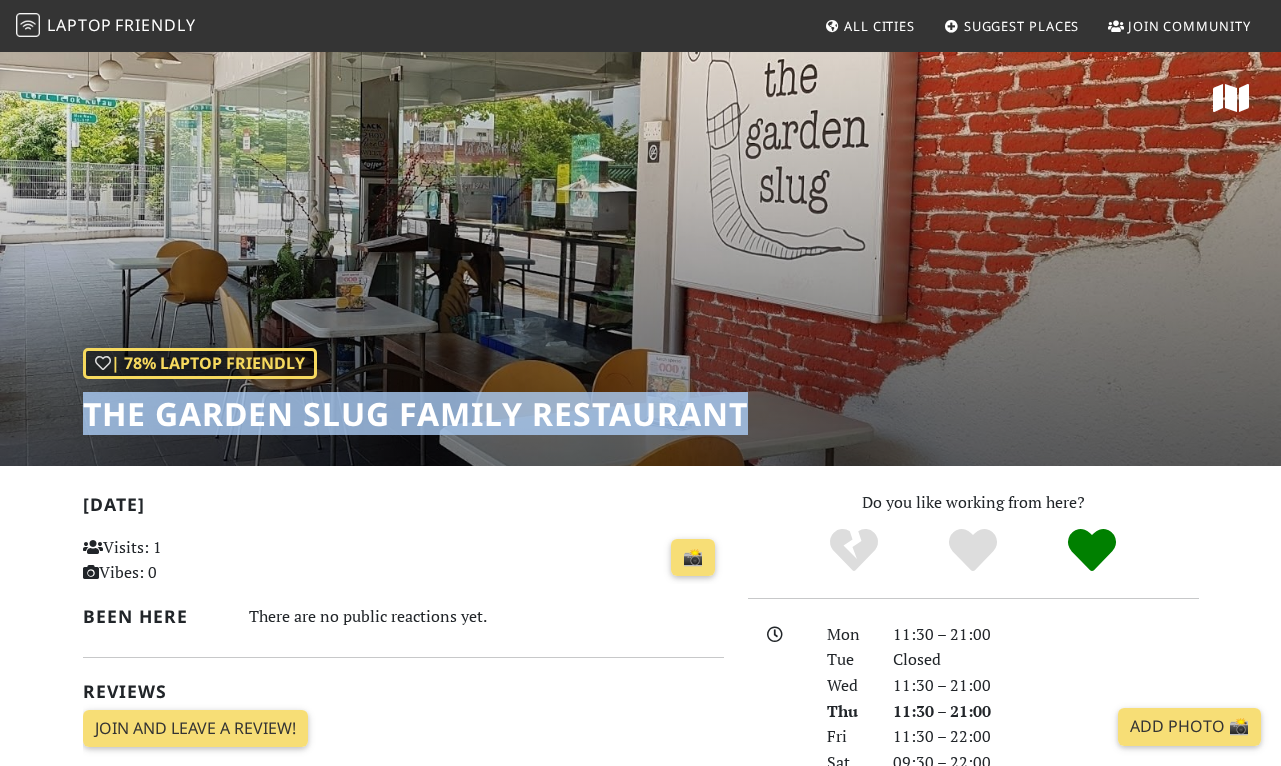 drag, startPoint x: 68, startPoint y: 404, endPoint x: 752, endPoint y: 402, distance: 684.0029 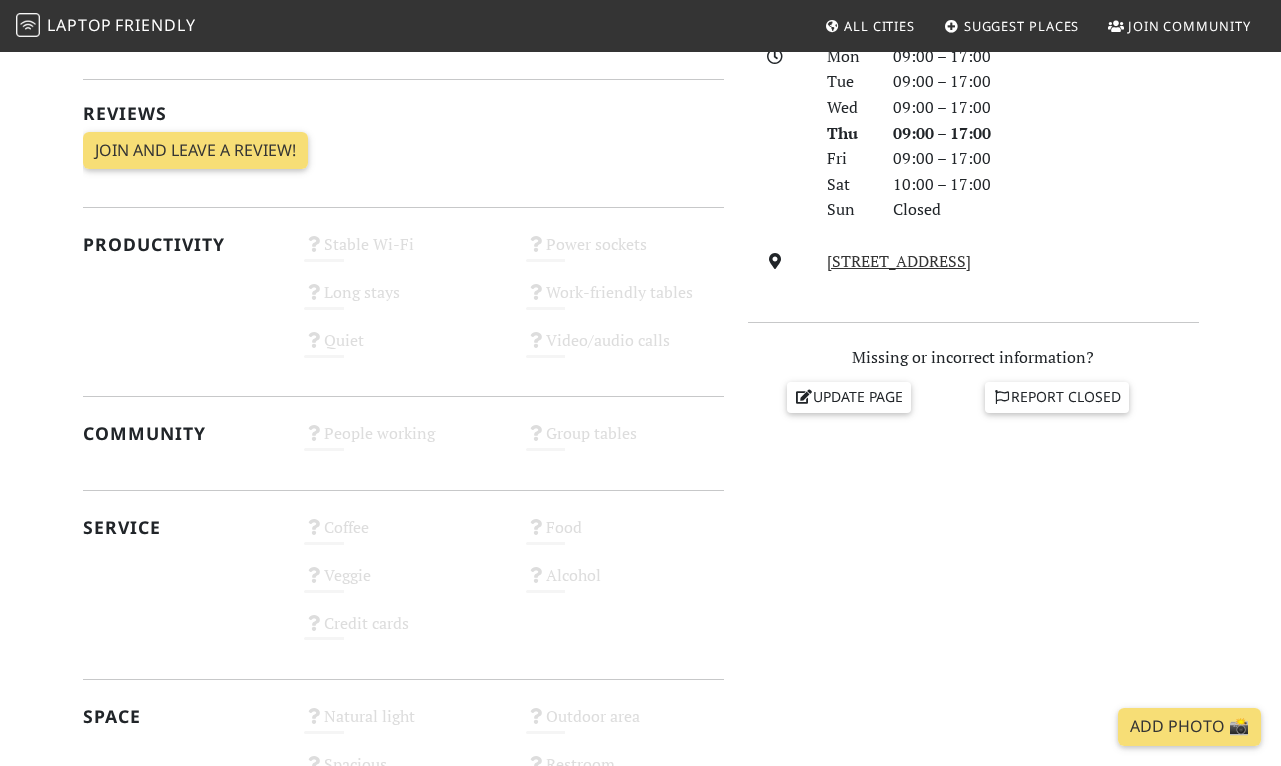 scroll, scrollTop: 0, scrollLeft: 0, axis: both 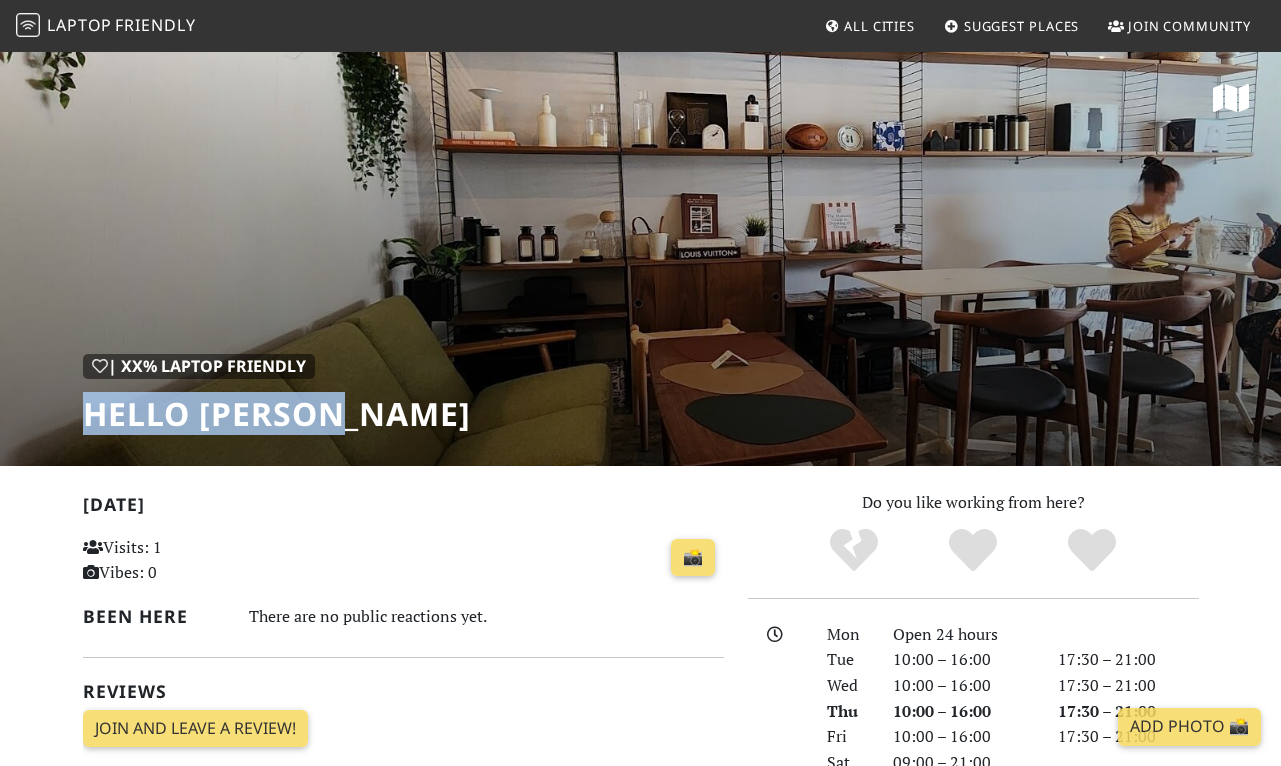drag, startPoint x: 352, startPoint y: 414, endPoint x: 90, endPoint y: 426, distance: 262.27466 